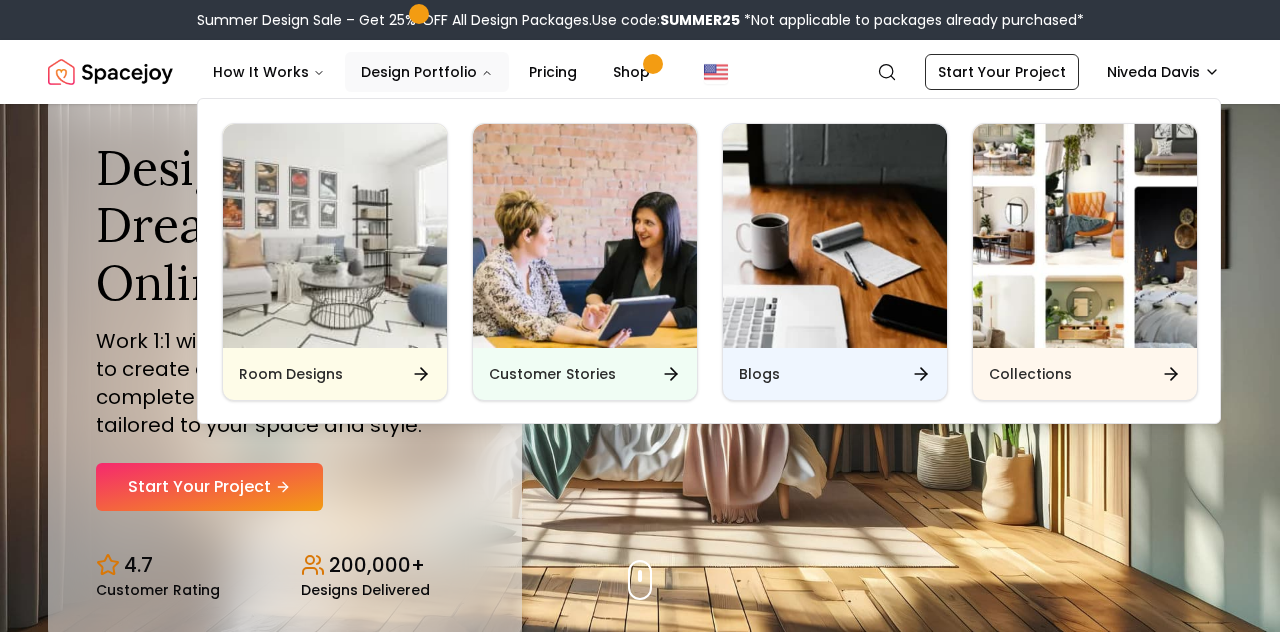 scroll, scrollTop: 0, scrollLeft: 0, axis: both 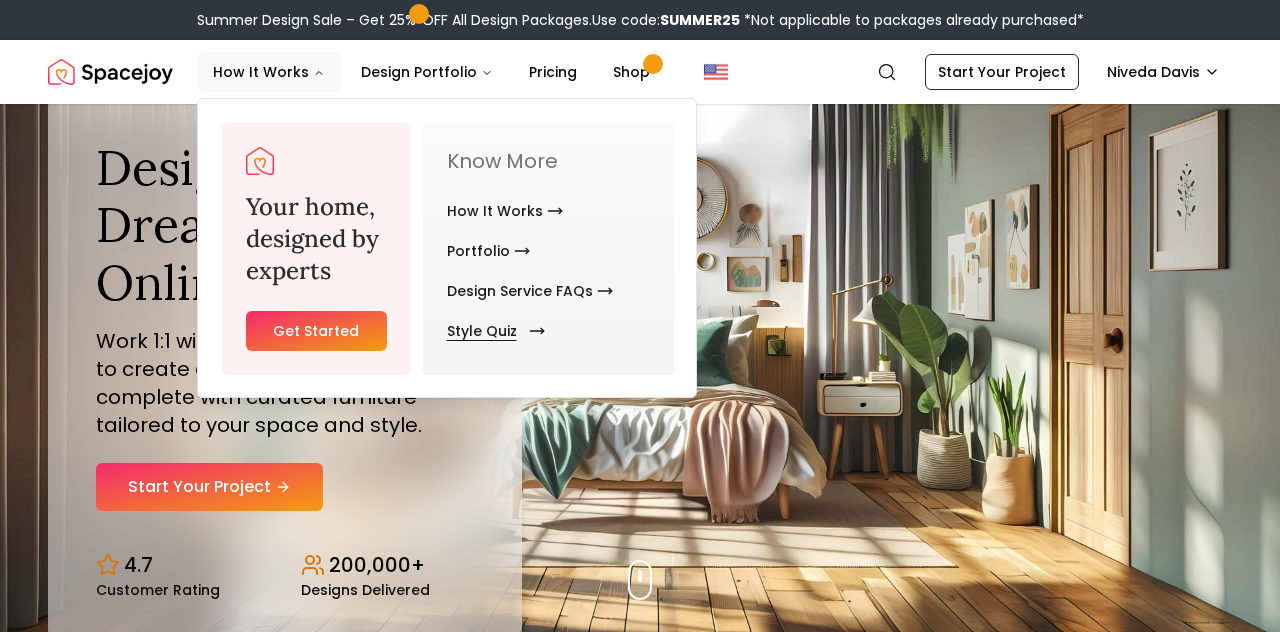 click on "Style Quiz" at bounding box center (492, 331) 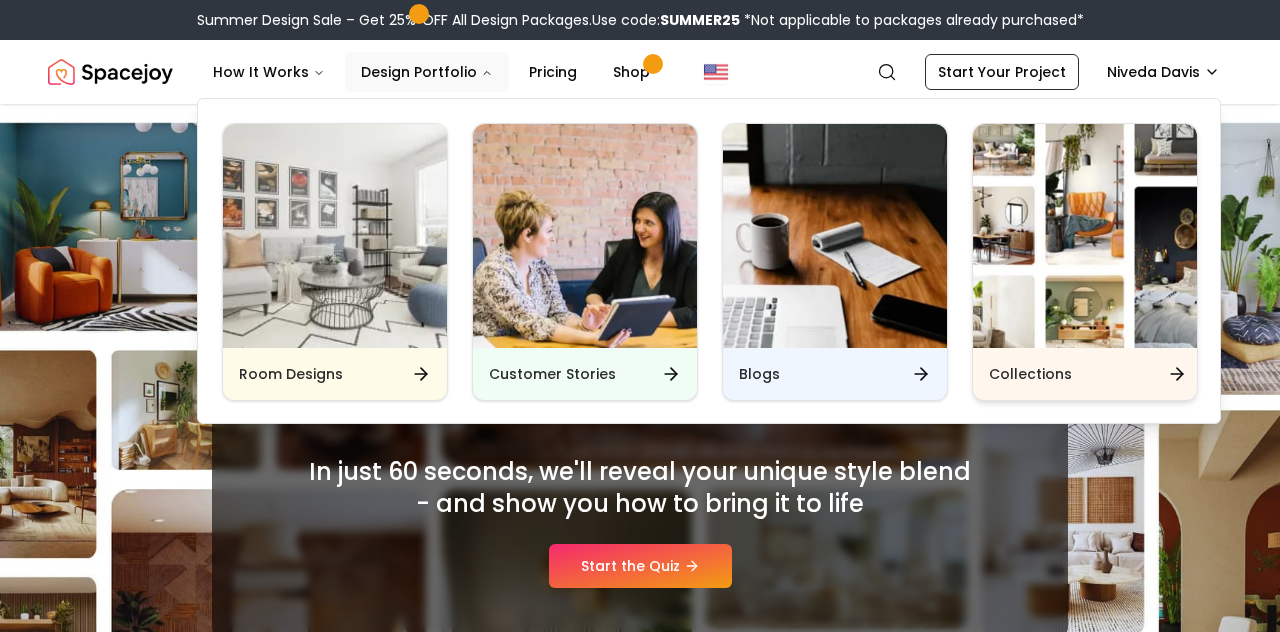 click on "Collections" at bounding box center [1085, 374] 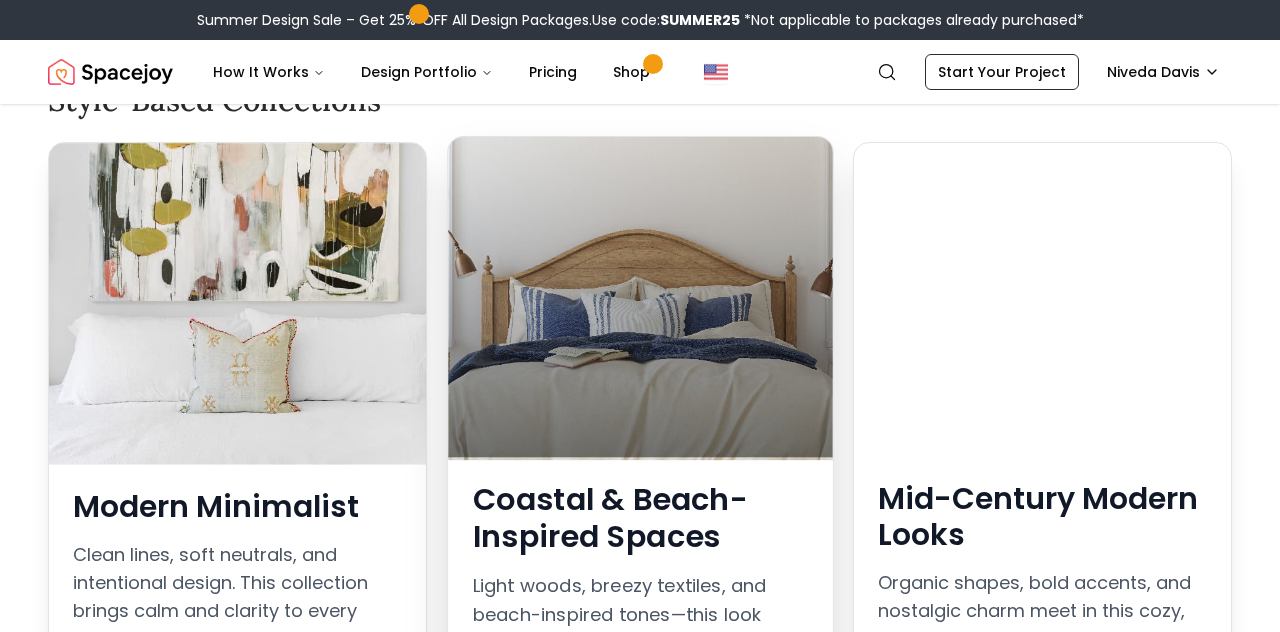 scroll, scrollTop: 247, scrollLeft: 0, axis: vertical 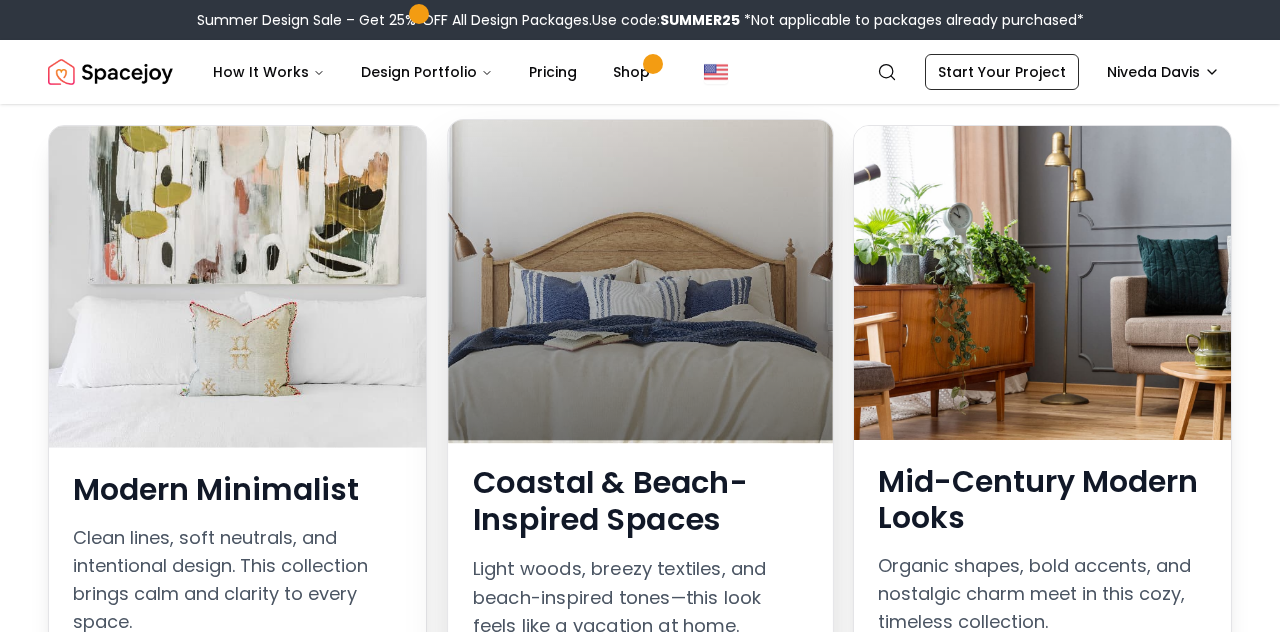 click on "Light woods, breezy textiles, and beach-inspired tones—this look feels like a vacation at home." at bounding box center [639, 598] 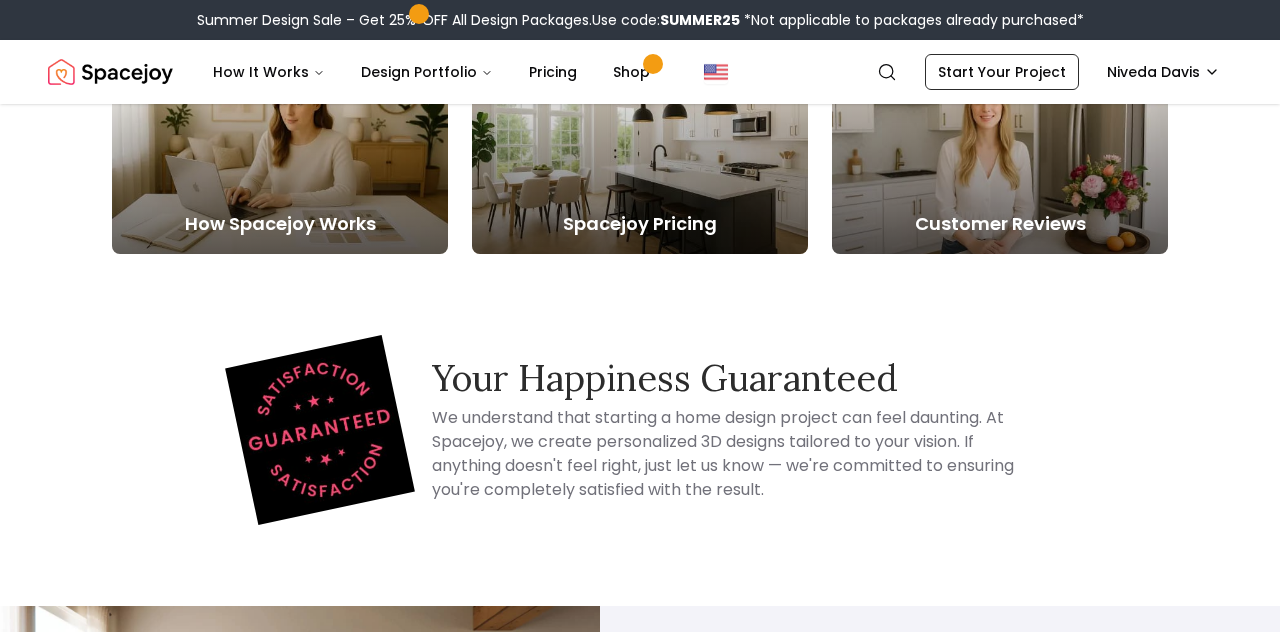 scroll, scrollTop: 0, scrollLeft: 0, axis: both 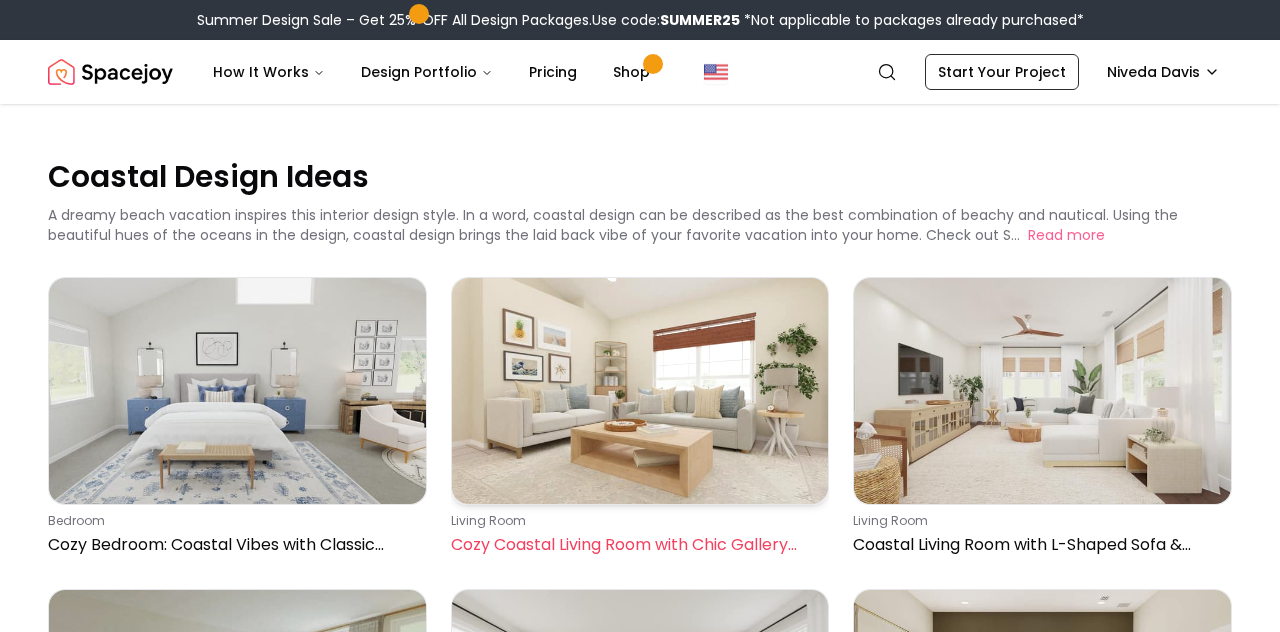 click on "Cozy Coastal Living Room with Chic Gallery Wall" at bounding box center (636, 545) 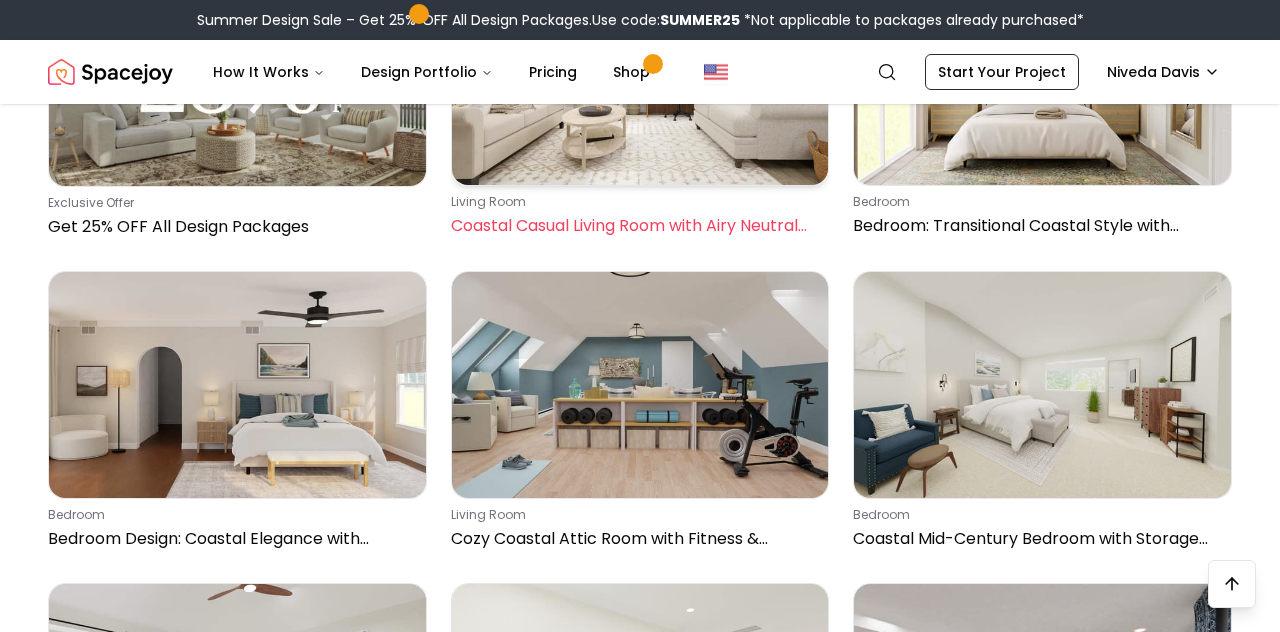 scroll, scrollTop: 633, scrollLeft: 0, axis: vertical 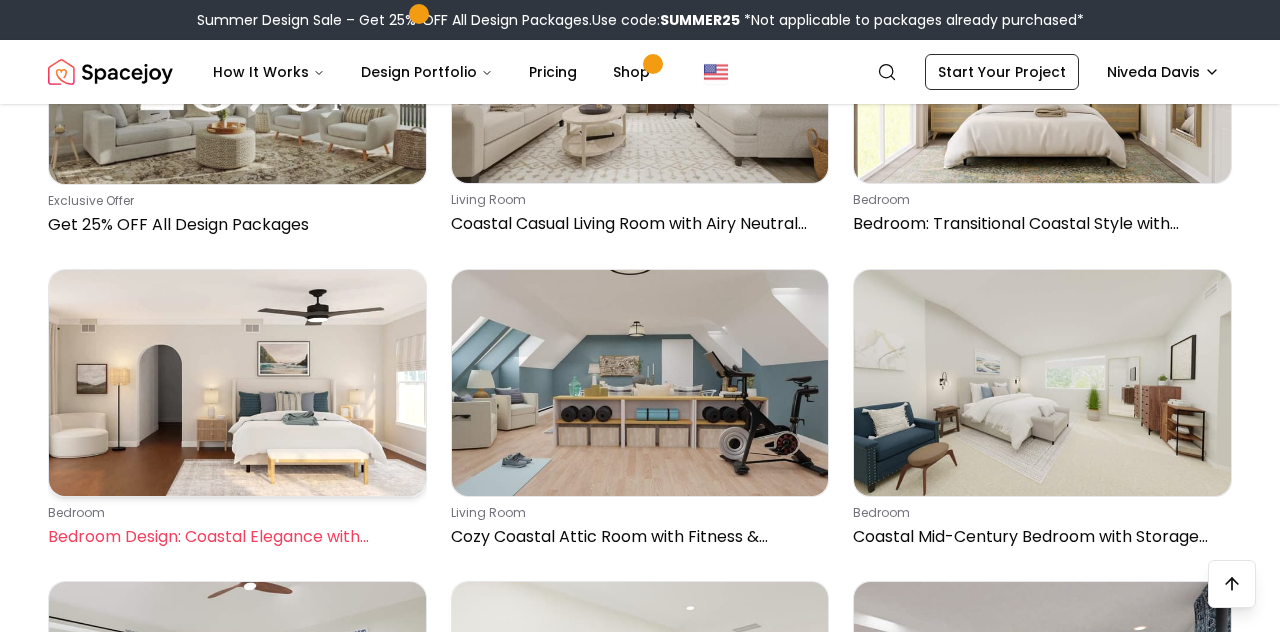 click on "bedroom" at bounding box center (233, 513) 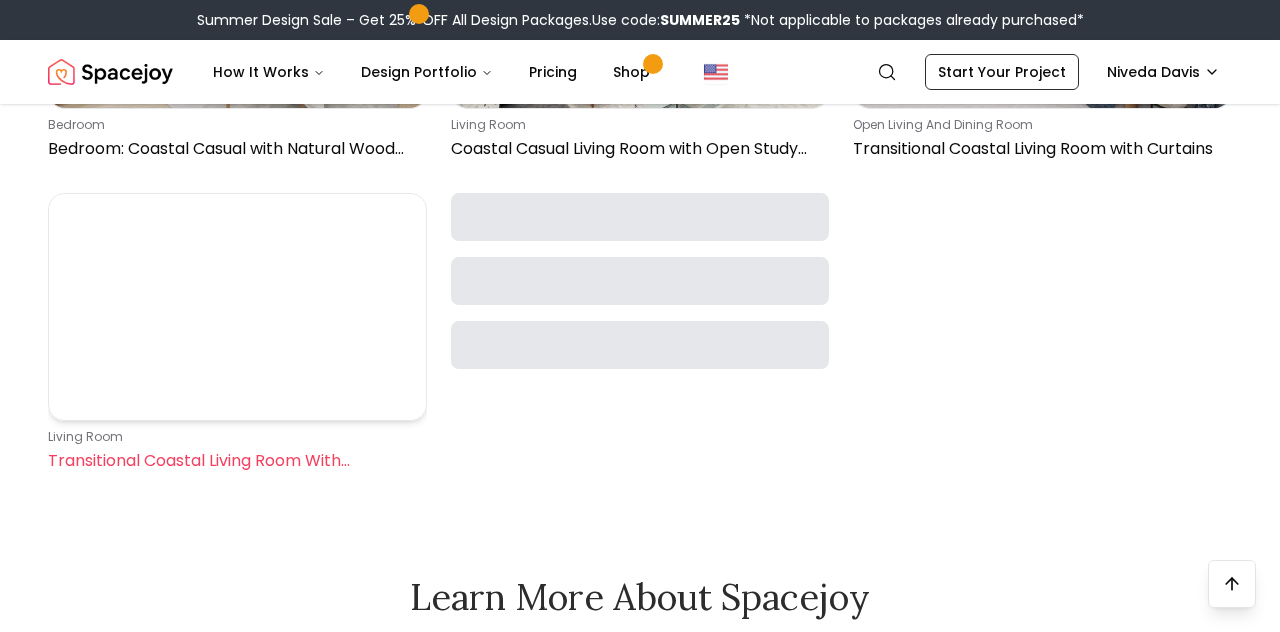 scroll, scrollTop: 1334, scrollLeft: 0, axis: vertical 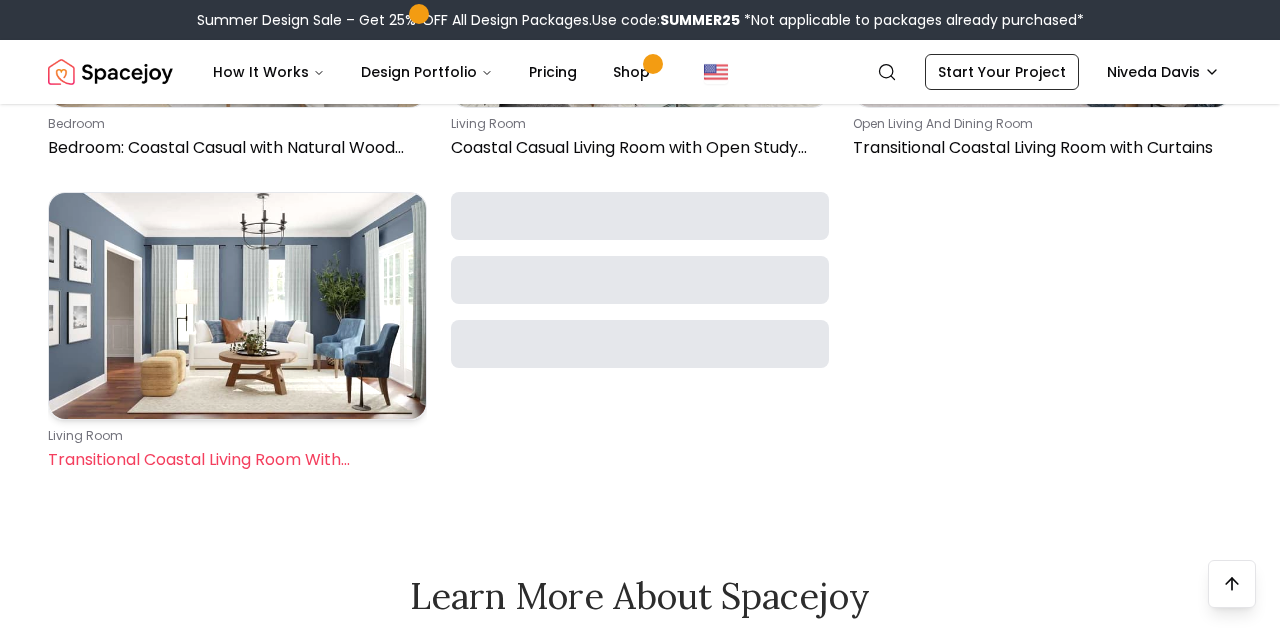 click on "living room Transitional Coastal Living Room With Fireplace" at bounding box center (237, 336) 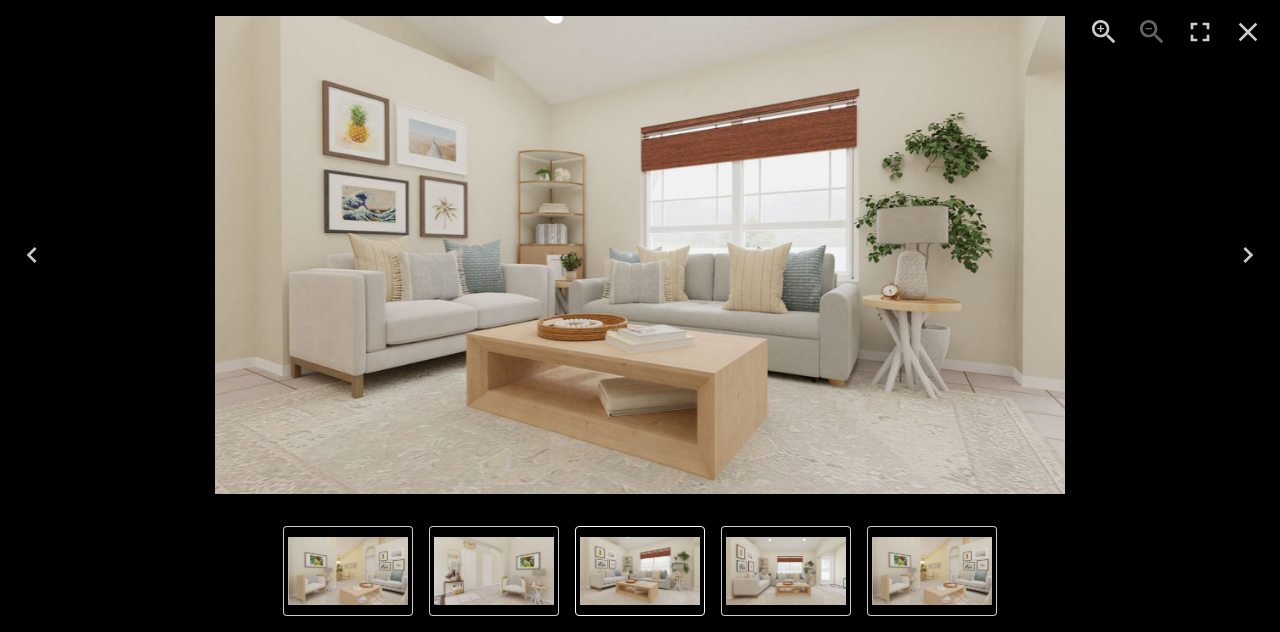 scroll, scrollTop: 68, scrollLeft: 0, axis: vertical 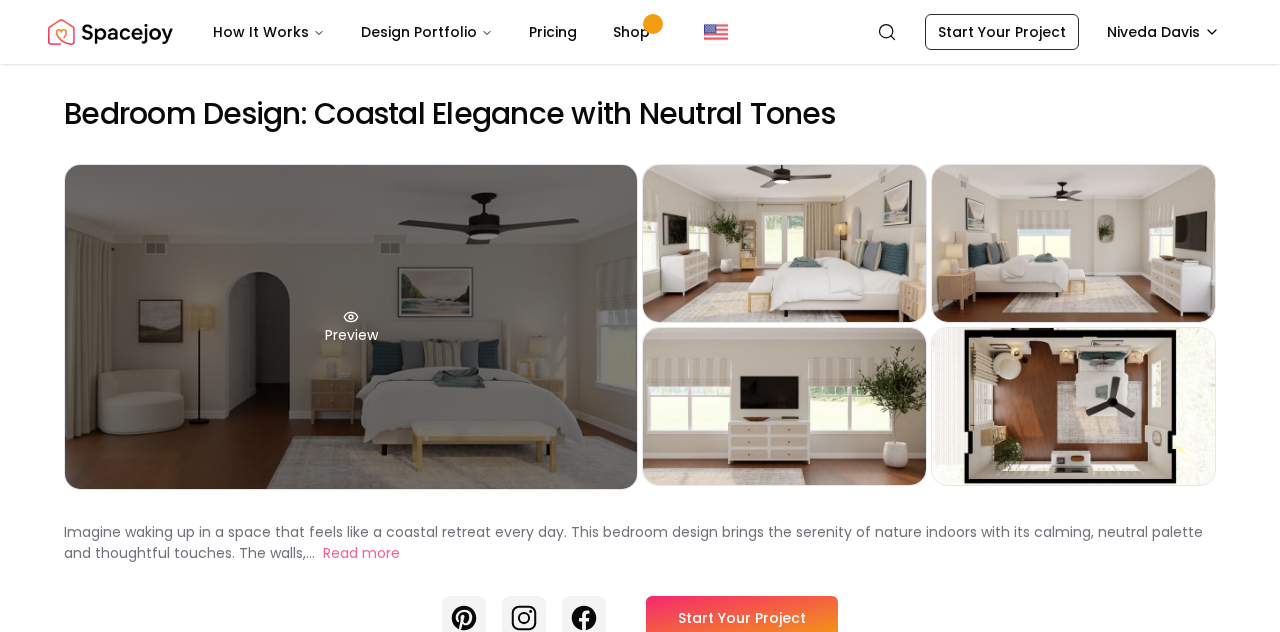 click on "Preview" at bounding box center (351, 327) 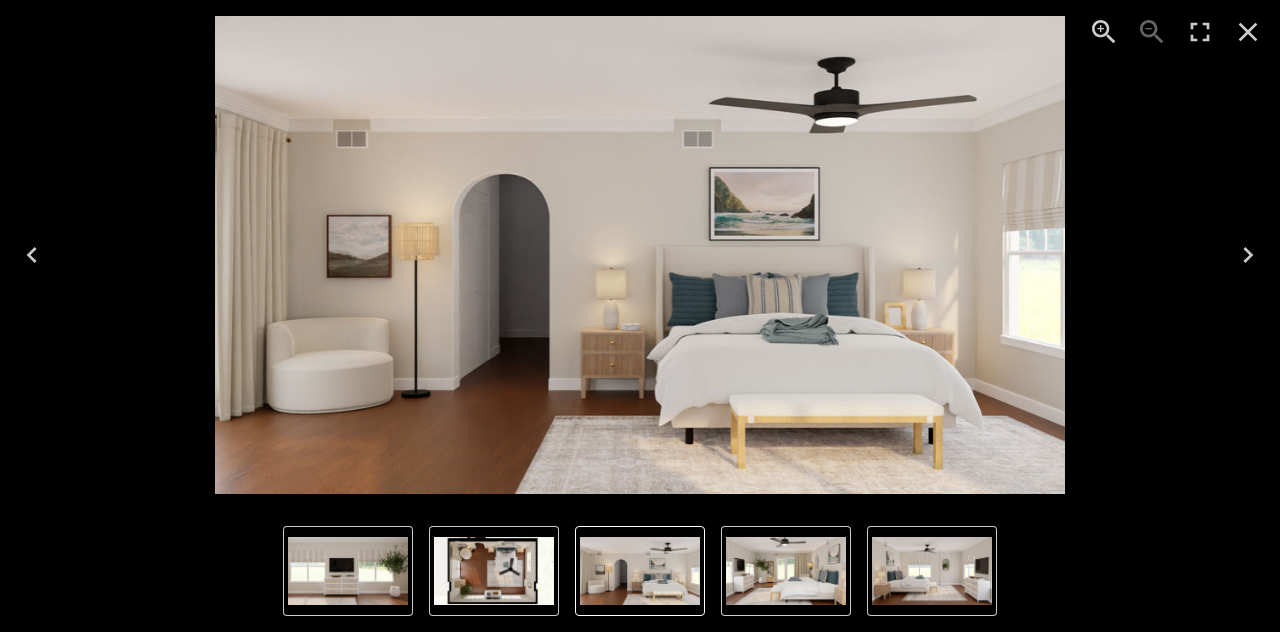 click 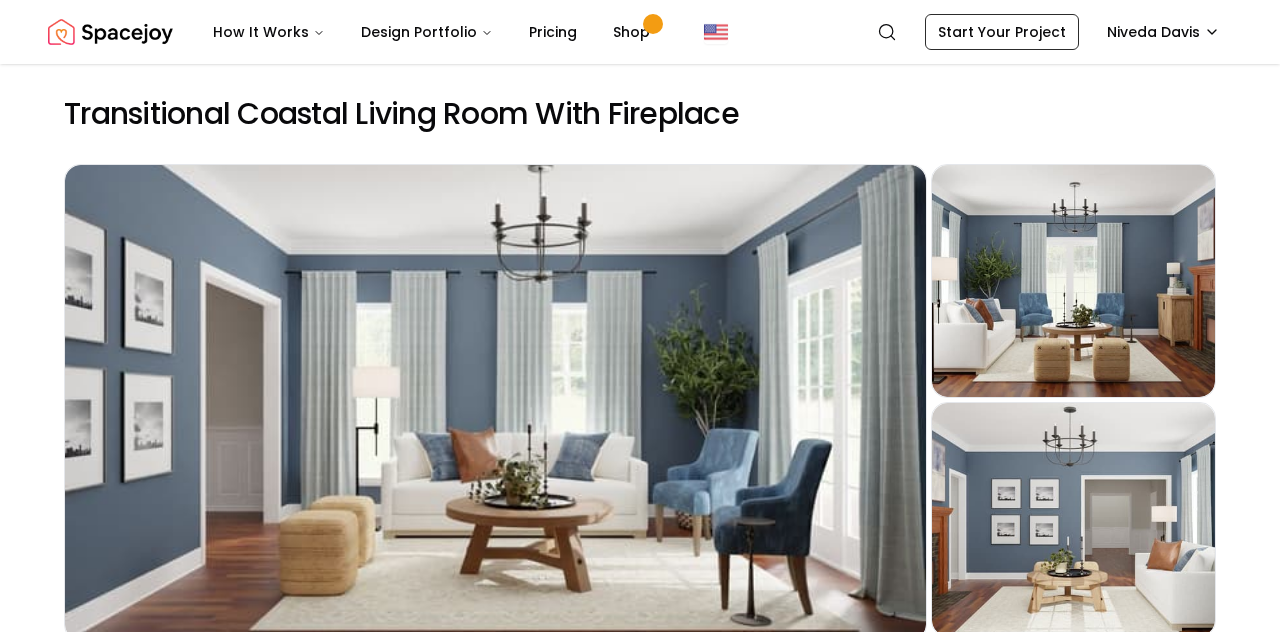 scroll, scrollTop: 100, scrollLeft: 0, axis: vertical 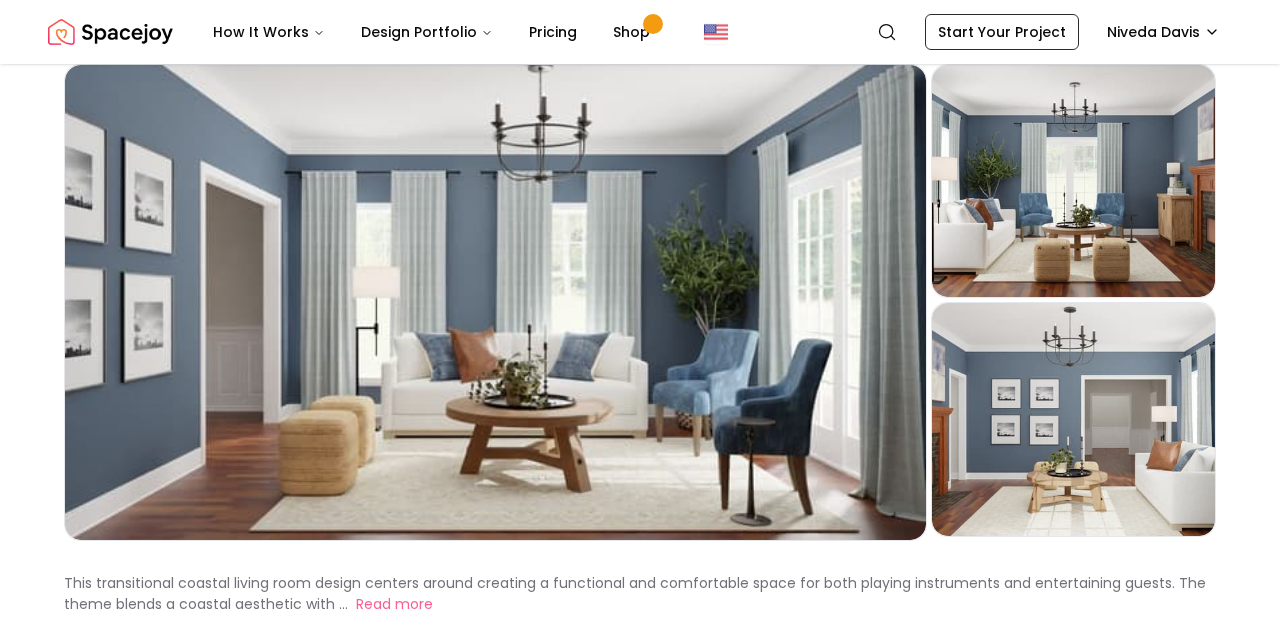 click on "Preview" at bounding box center [495, 302] 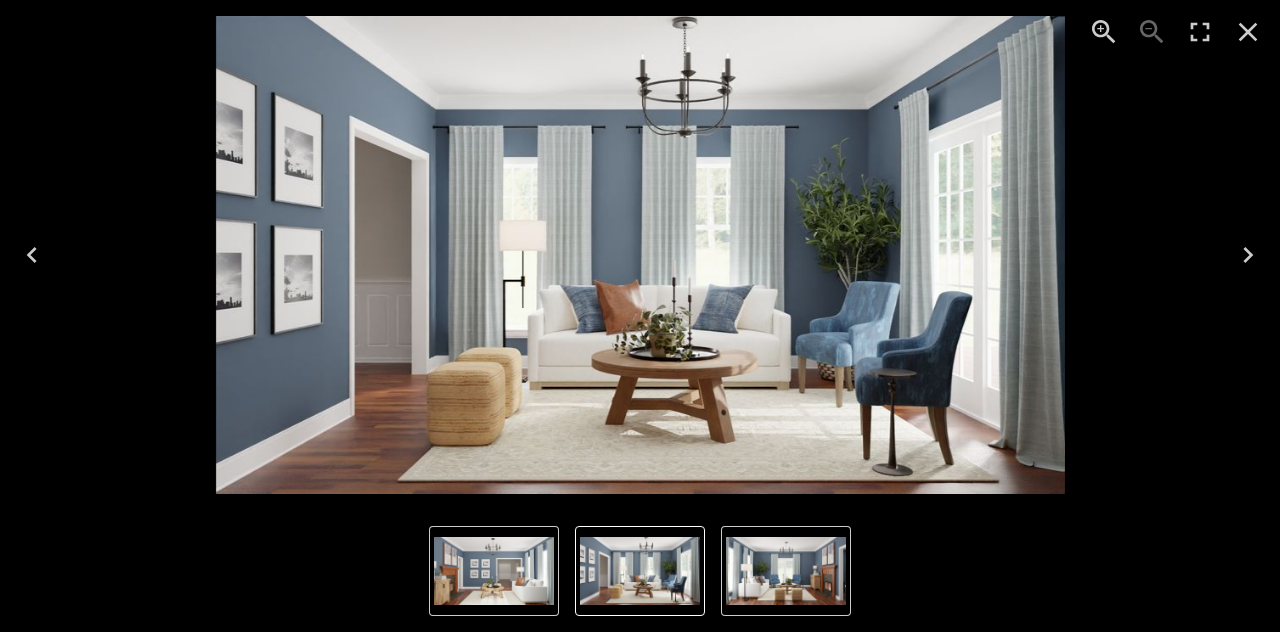 click 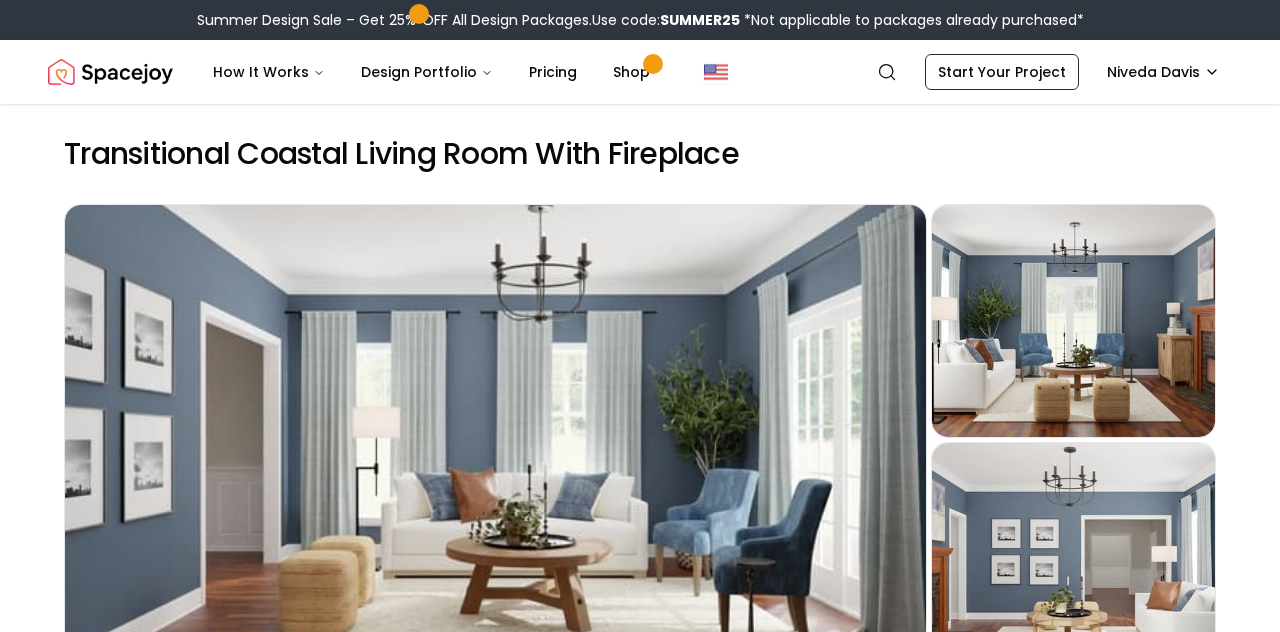 scroll, scrollTop: 0, scrollLeft: 0, axis: both 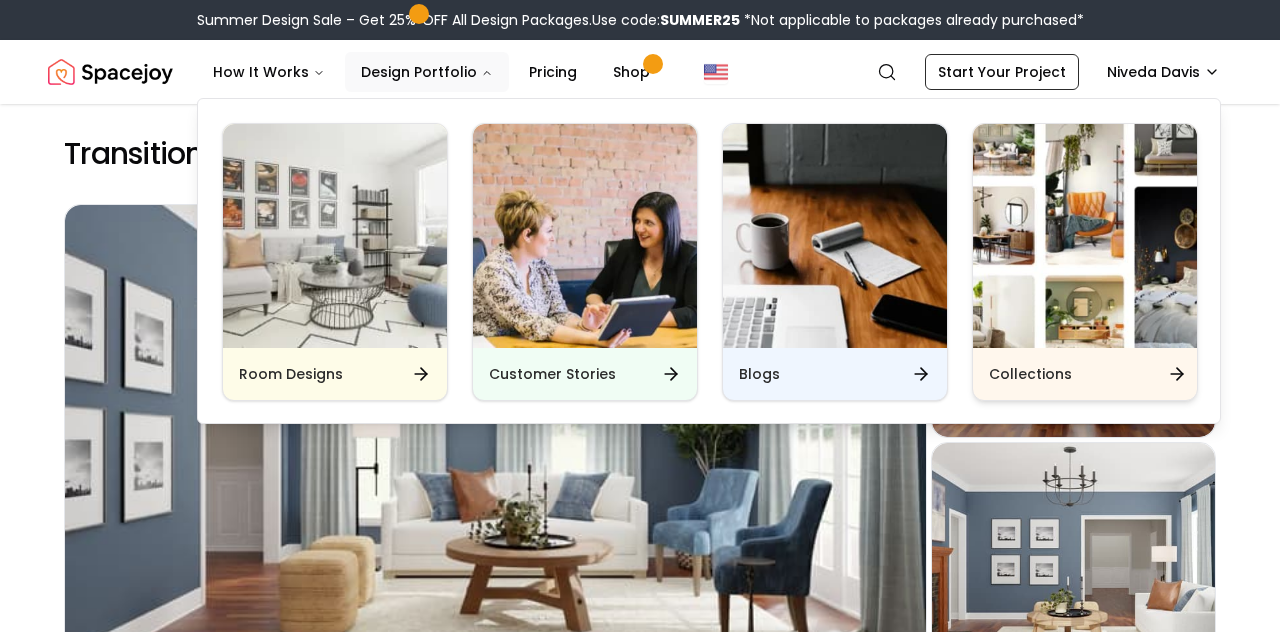 click at bounding box center (1085, 236) 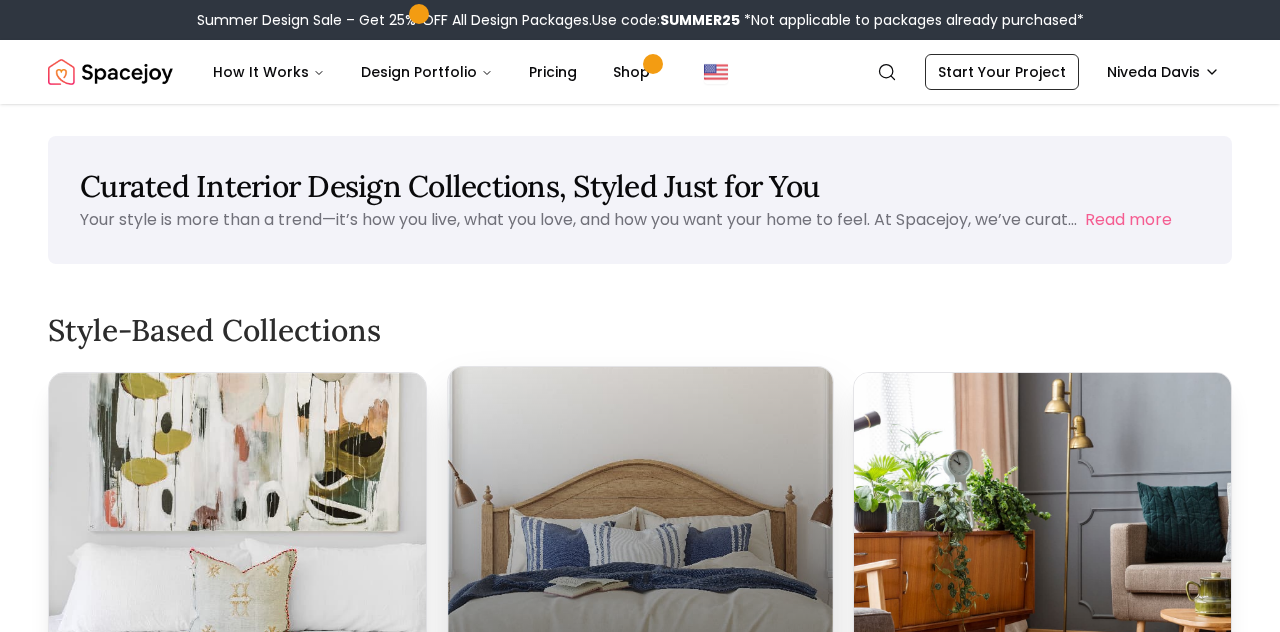 click at bounding box center (640, 527) 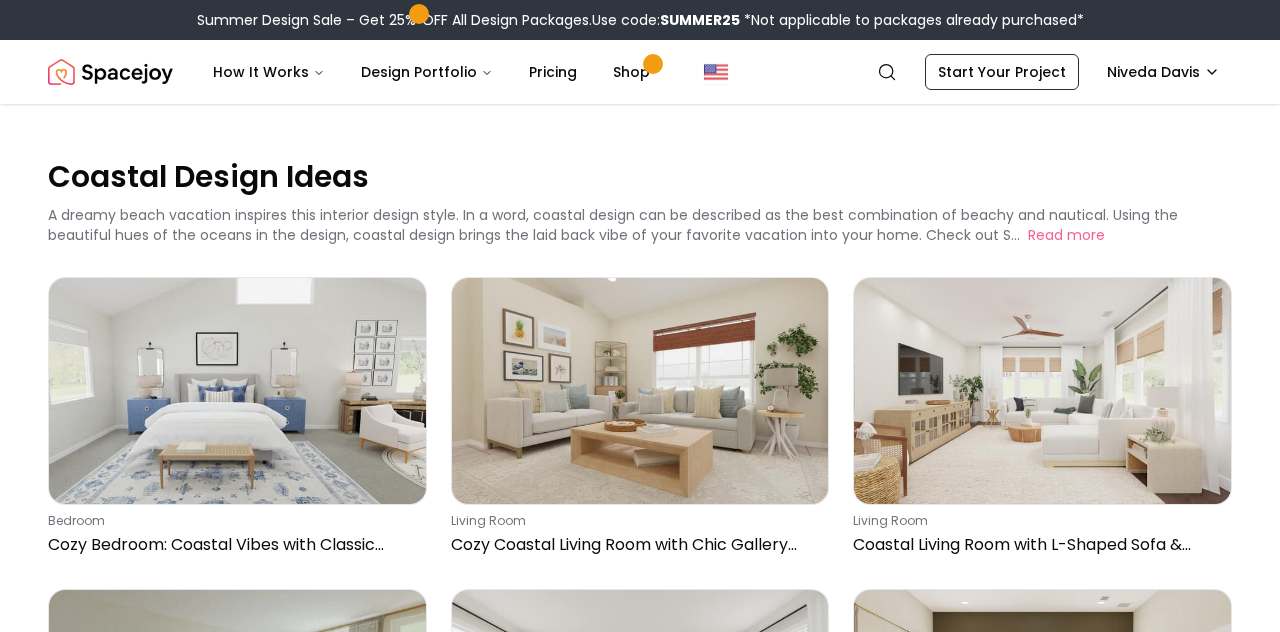 scroll, scrollTop: 0, scrollLeft: 0, axis: both 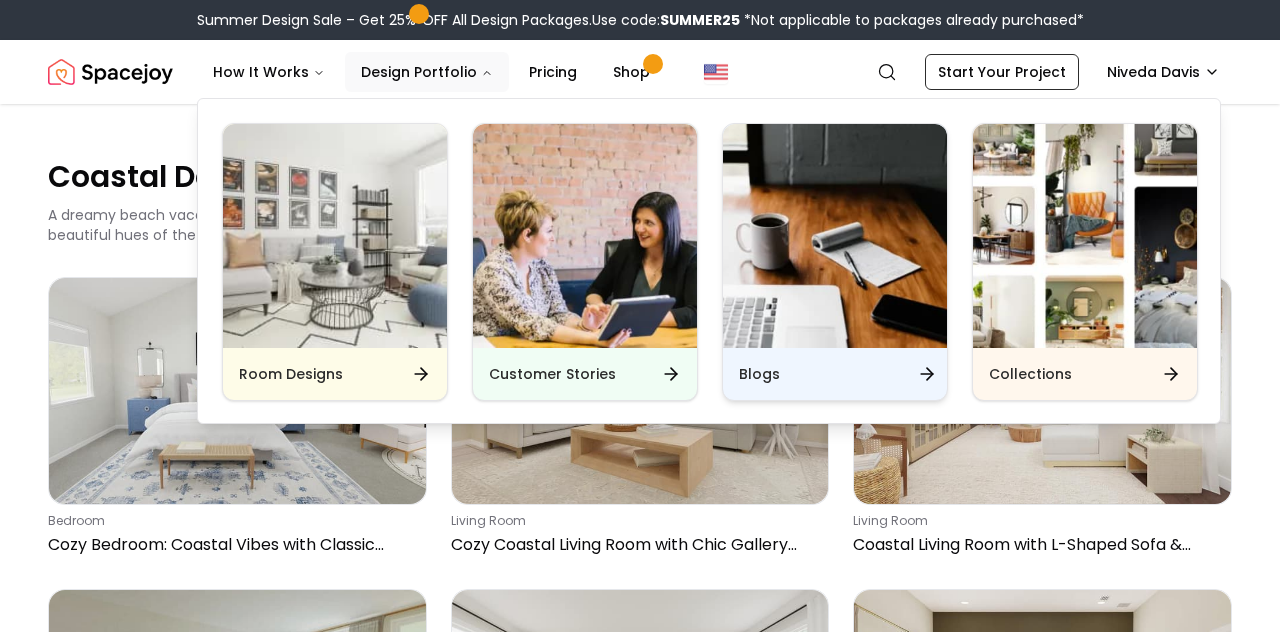 drag, startPoint x: 1017, startPoint y: 356, endPoint x: 931, endPoint y: 342, distance: 87.13208 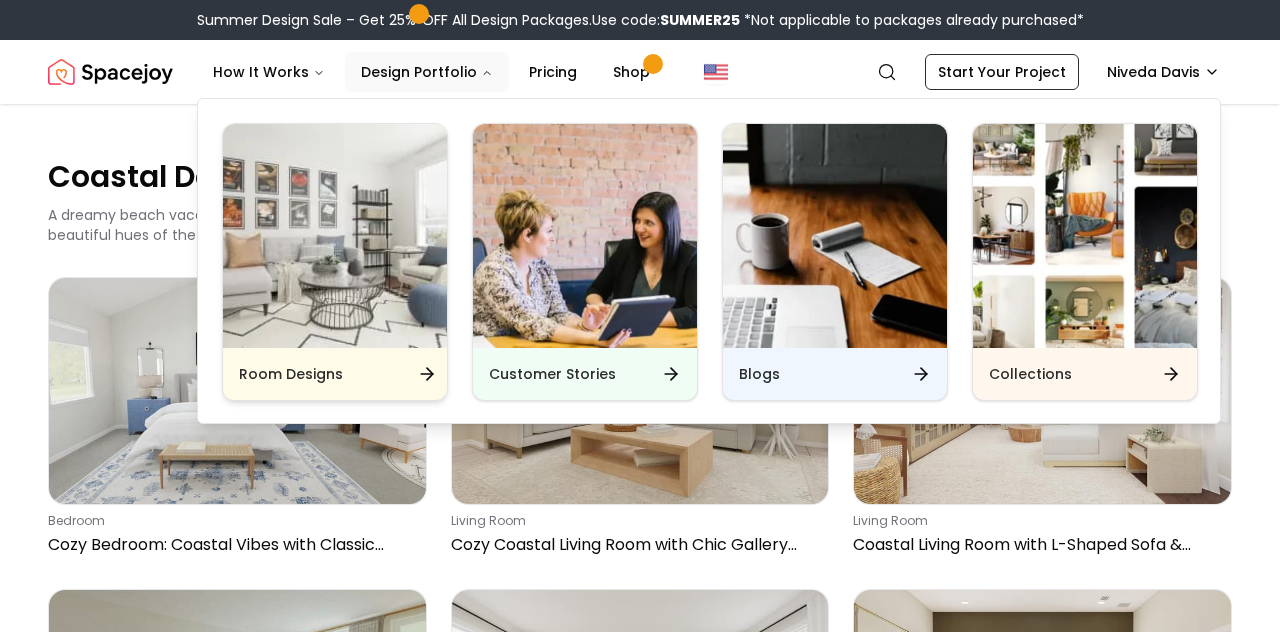 click on "Room Designs" at bounding box center [335, 374] 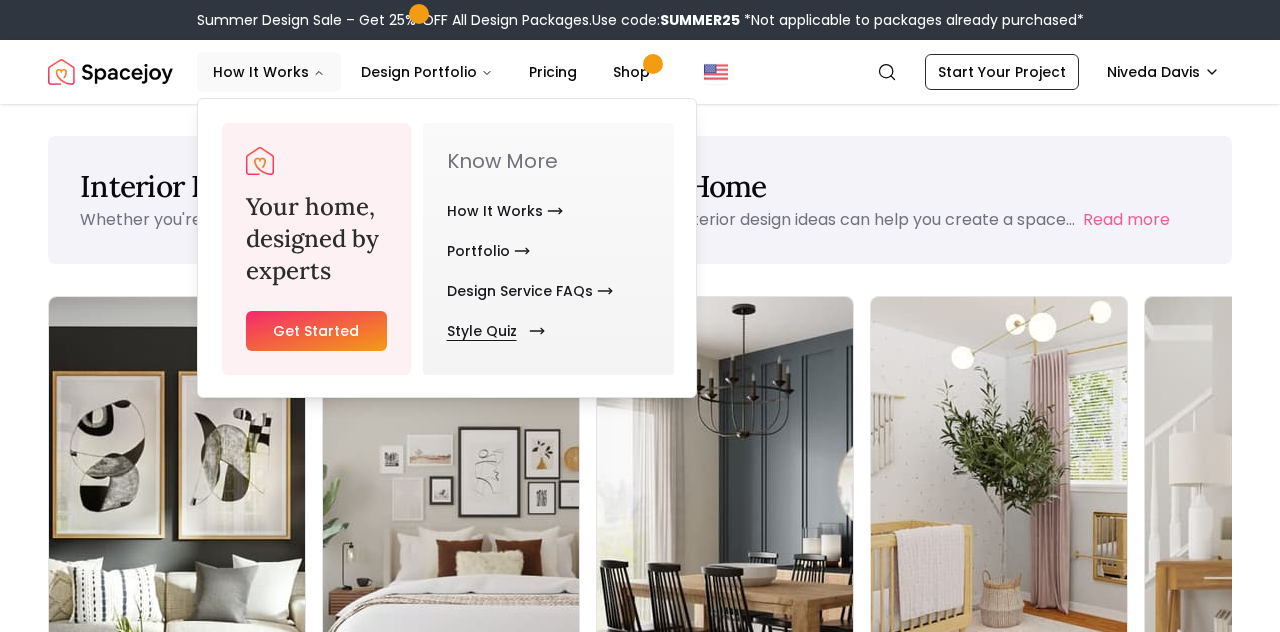 click on "Style Quiz" at bounding box center (492, 331) 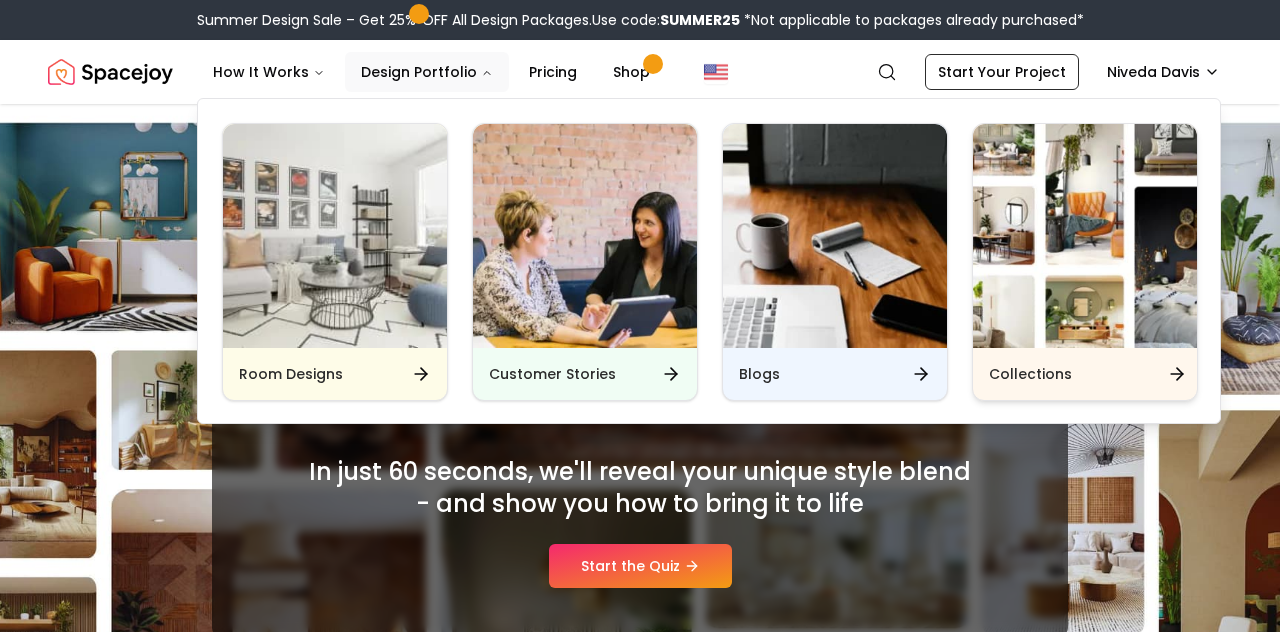 click on "Collections" at bounding box center [1030, 374] 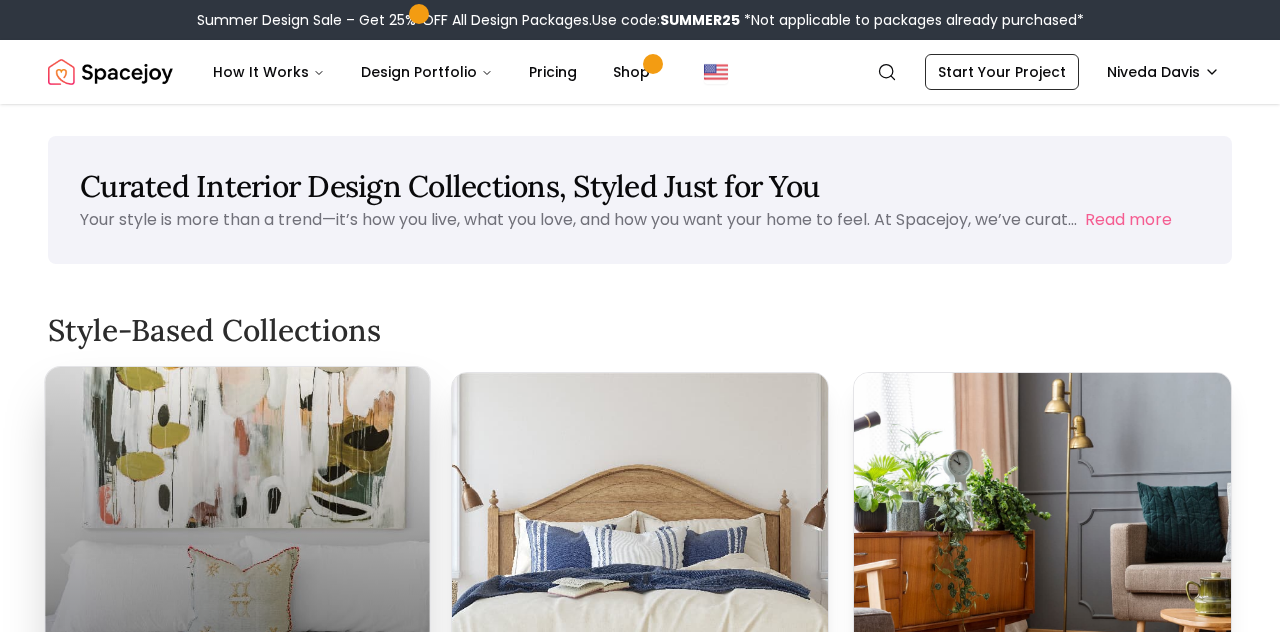 scroll, scrollTop: 272, scrollLeft: 0, axis: vertical 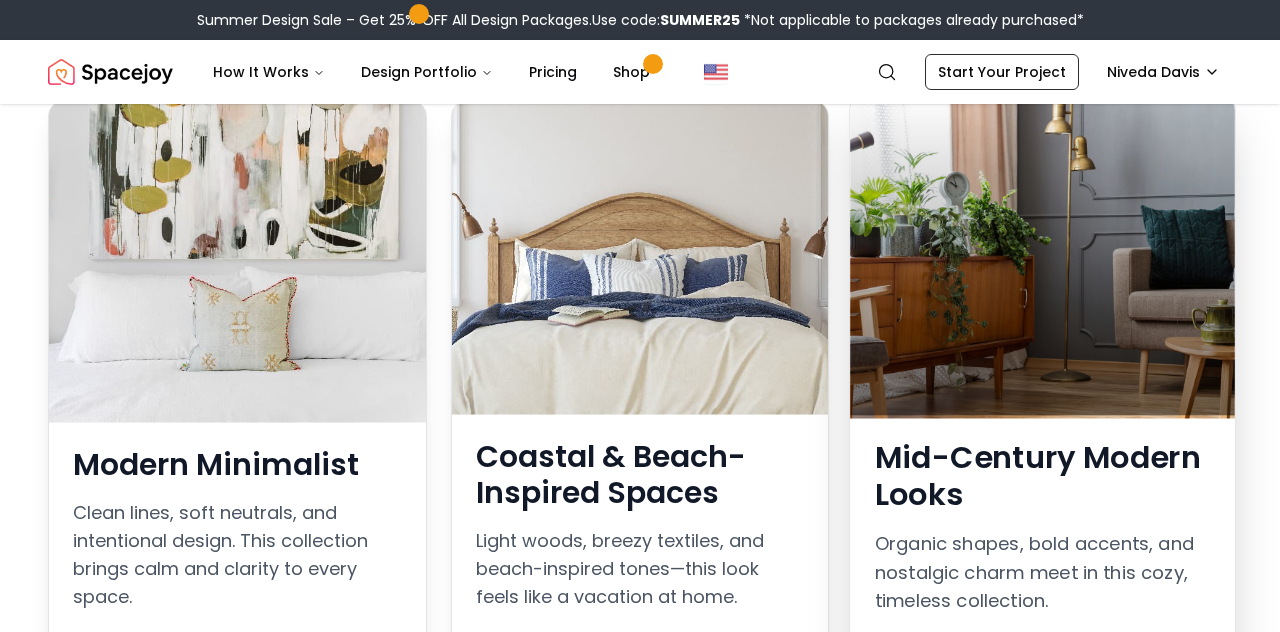 click on "Organic shapes, bold accents, and nostalgic charm meet in this cozy, timeless collection." at bounding box center [1042, 573] 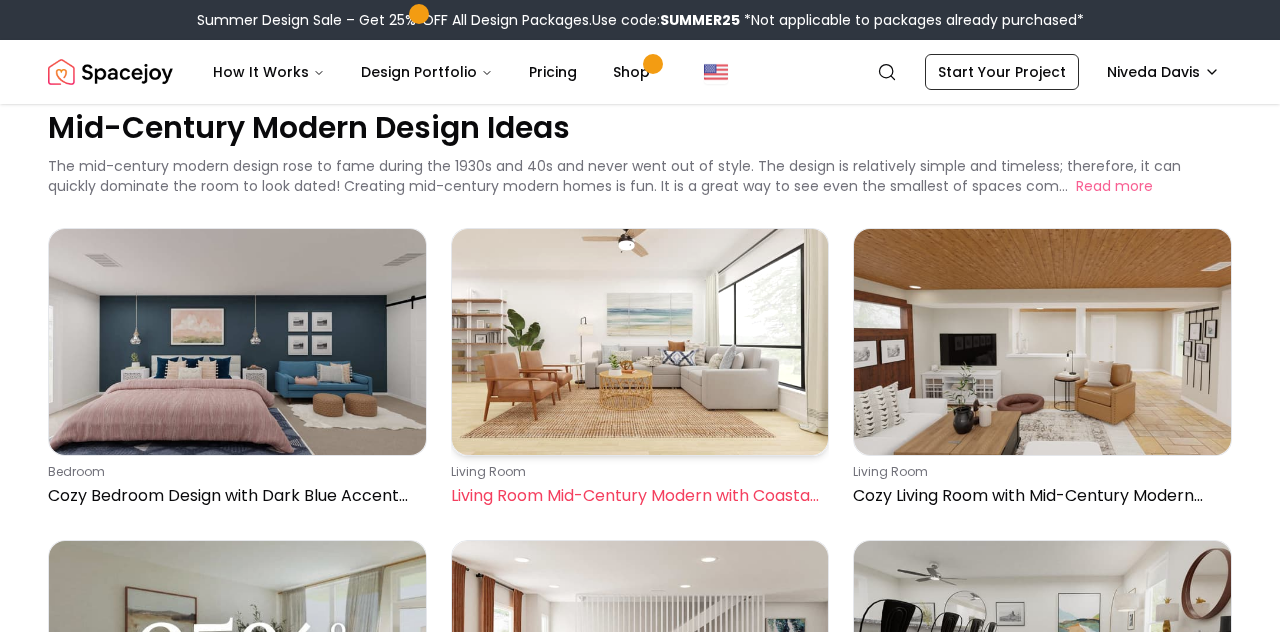 scroll, scrollTop: 65, scrollLeft: 0, axis: vertical 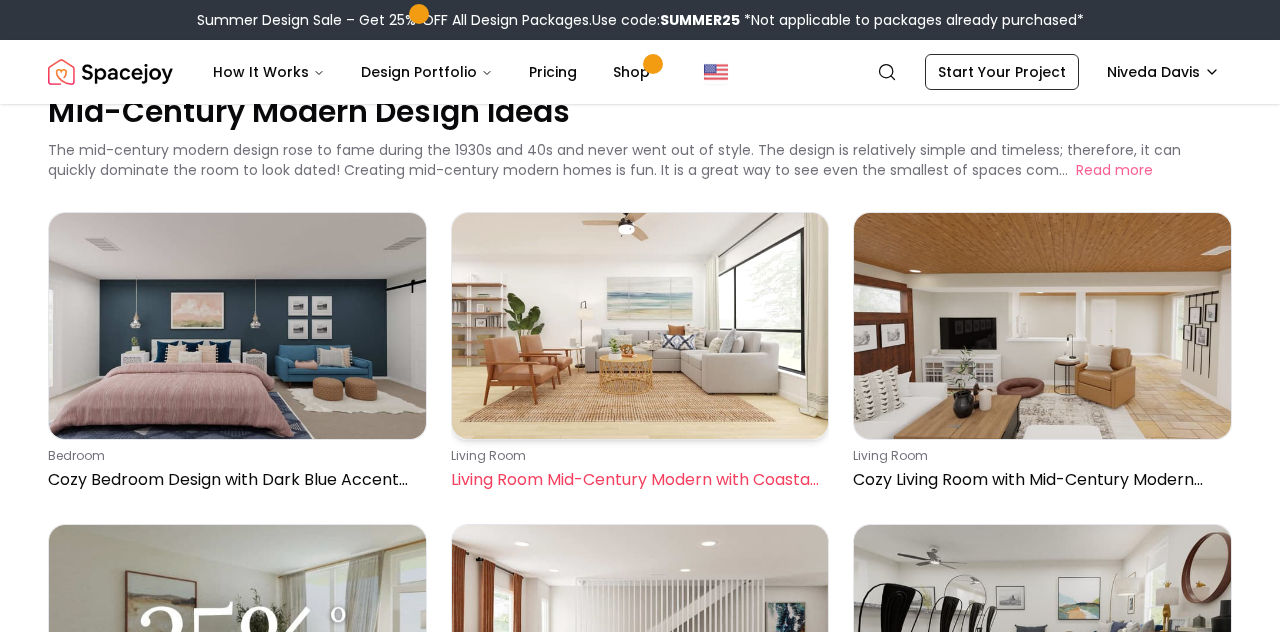 click on "bedroom Cozy Bedroom Design with Dark Blue Accent Wall living room Living Room Mid-Century Modern with Coastal Vibes living room Cozy Living Room with Mid-Century Modern Charm Exclusive Offer Get 25% OFF All Design Packages open living and dining room Cozy Living Room: Mid-Century Modern with Warm Colors open living and dining room Open Plan Living Room with Cozy Corner Sectional entryway Entryway Mid-Century Modern with Stylish Lighting open living and dining room Living-Dining Room: Mid-Century Modern with Sleek Shelves living room Living Room Mid-Century Modern with Boho Details living room Cozy Living Room: Warm Tones with Comfortable Seating entryway Entryway Mid-Century Modern with Sputnik Light living room Mid-Century Living Room with Rich Green Walls open living and dining room Living Room Mid-Century Style with Modern Flair" at bounding box center [640, 980] 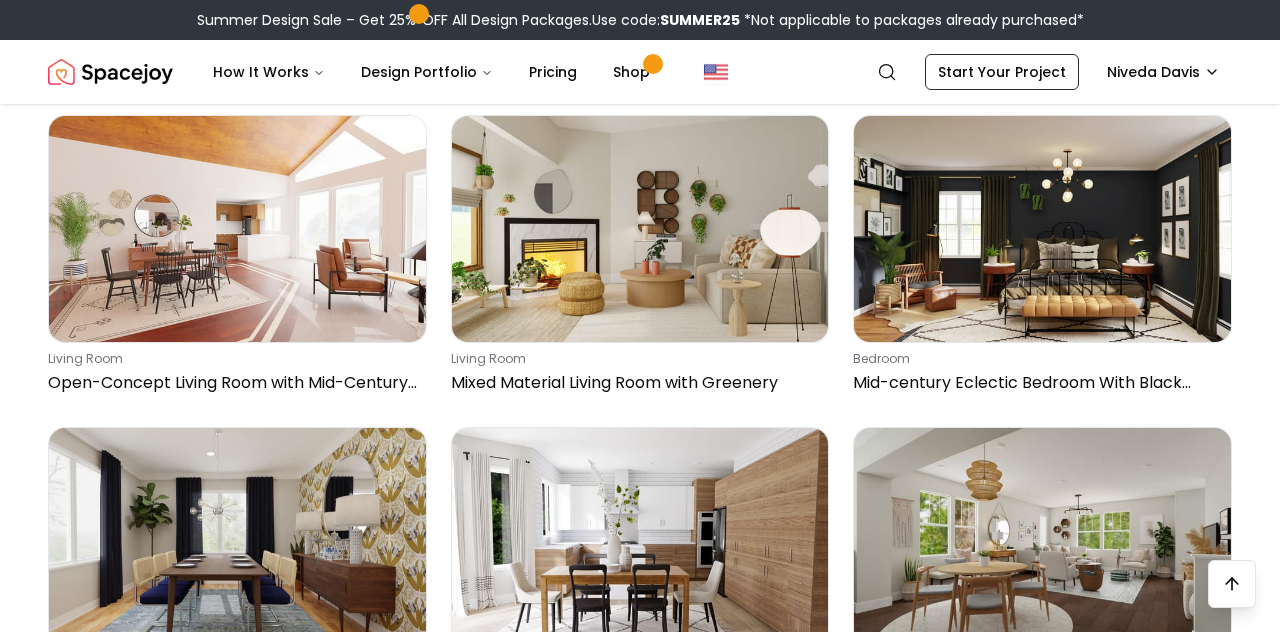 scroll, scrollTop: 3286, scrollLeft: 0, axis: vertical 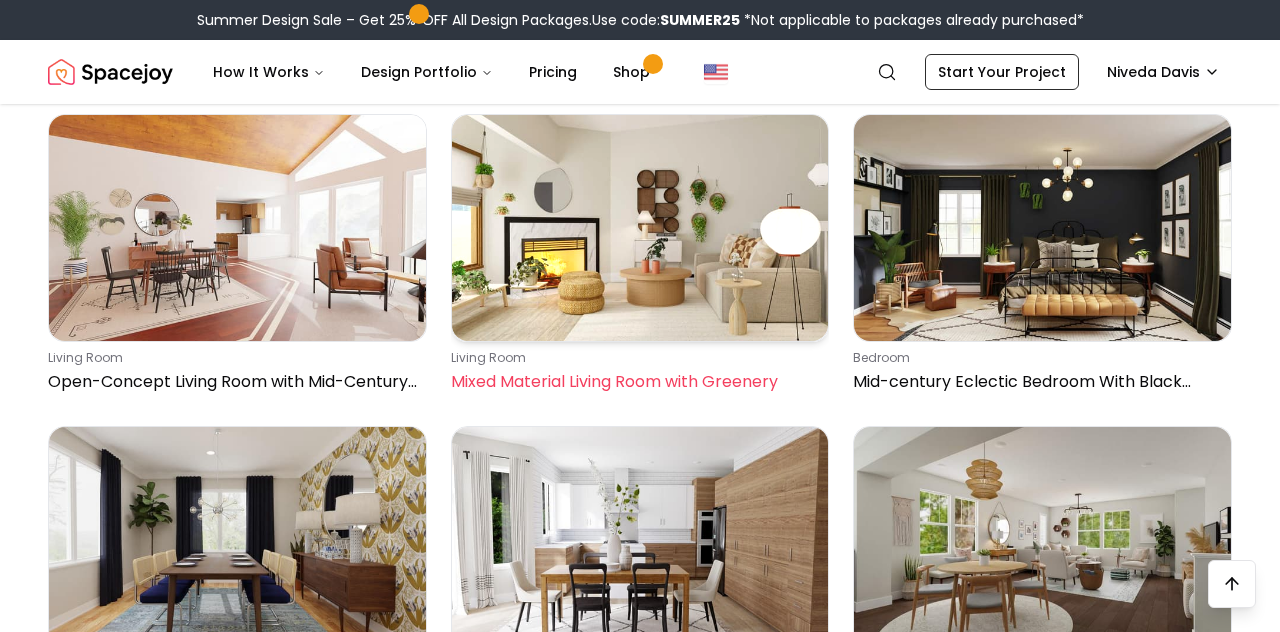 click on "living room" at bounding box center [636, 358] 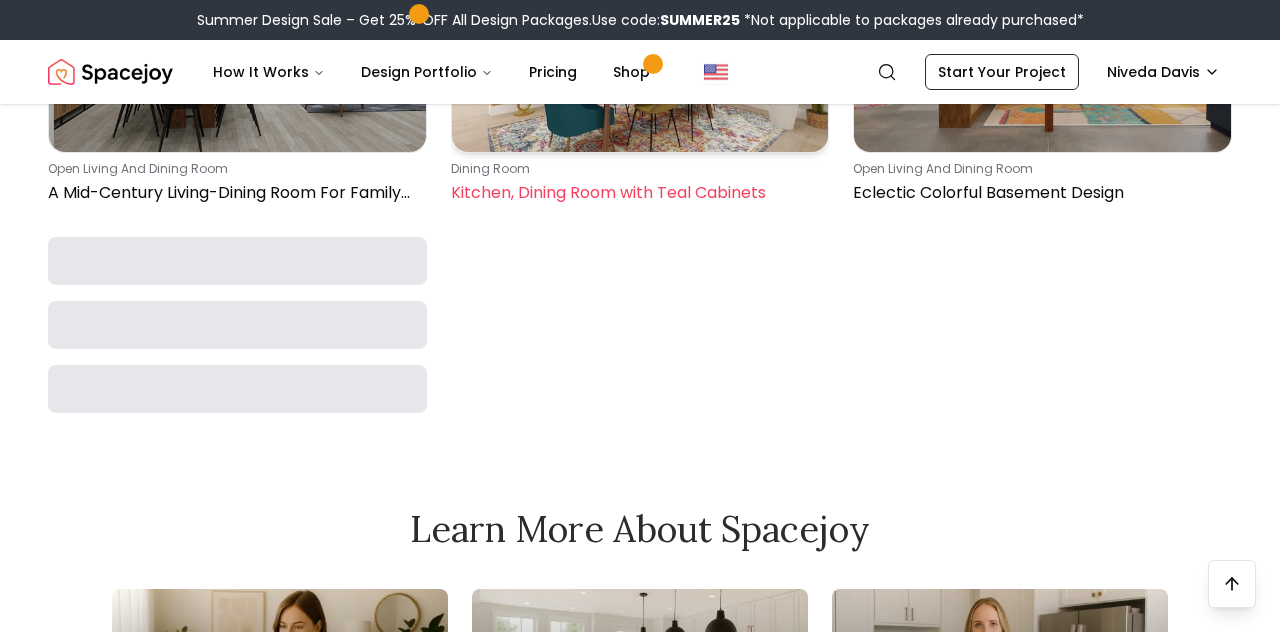 scroll, scrollTop: 4100, scrollLeft: 0, axis: vertical 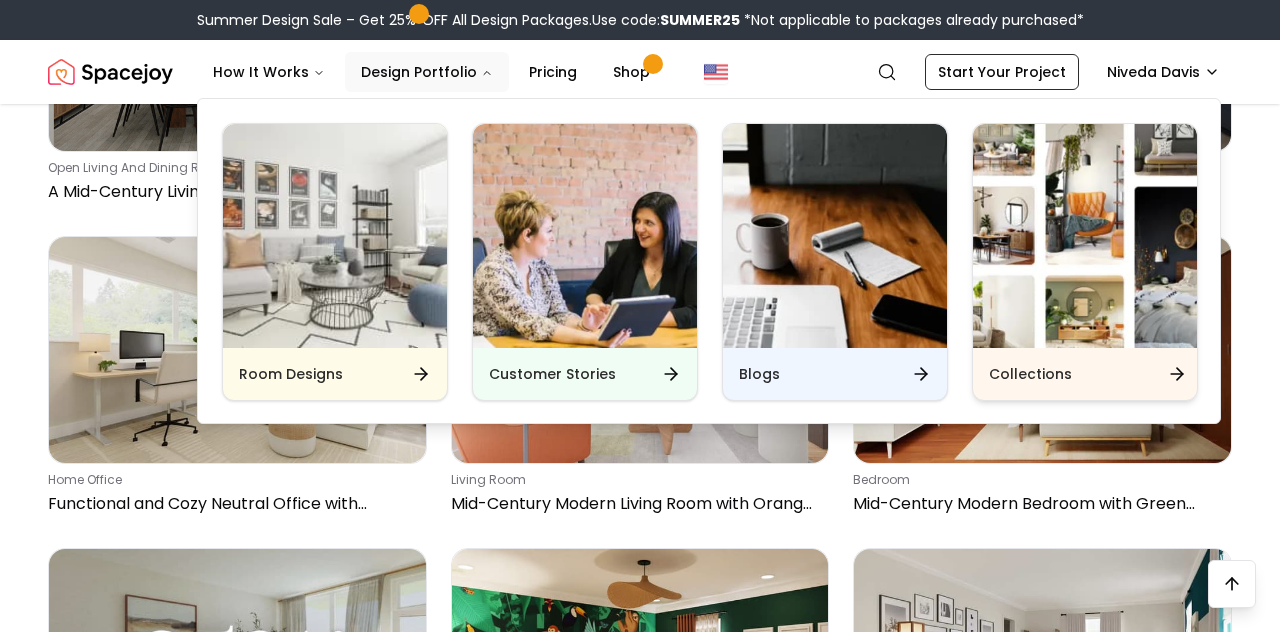 click on "Collections" at bounding box center [1030, 374] 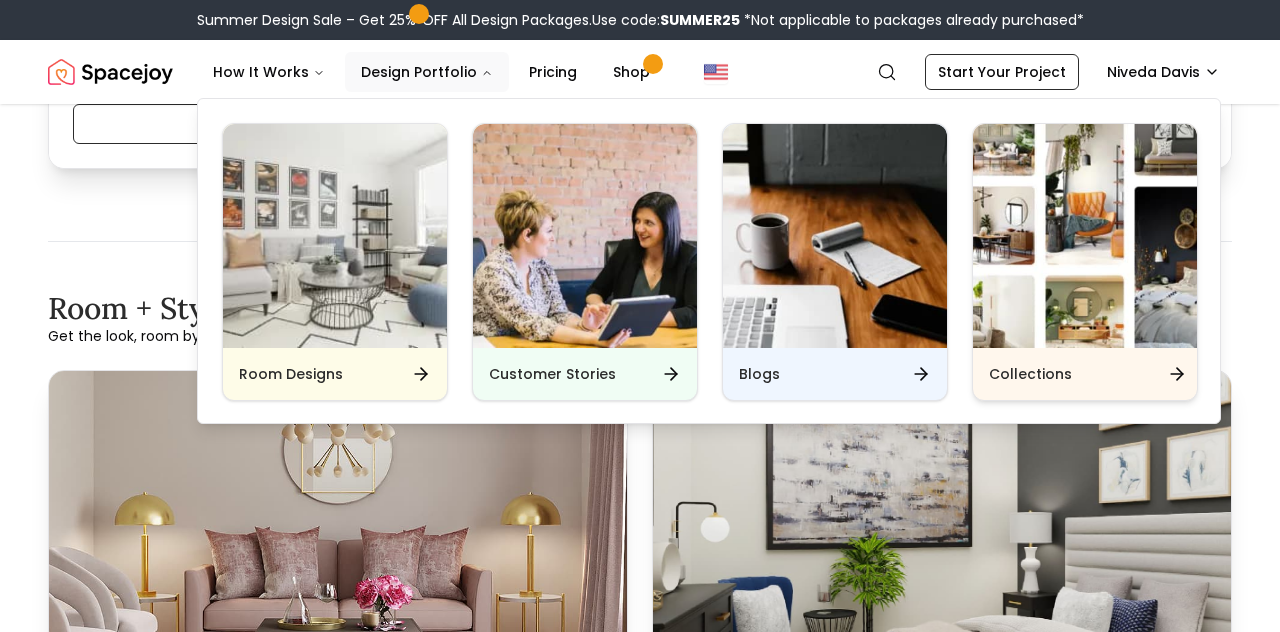 scroll, scrollTop: 0, scrollLeft: 0, axis: both 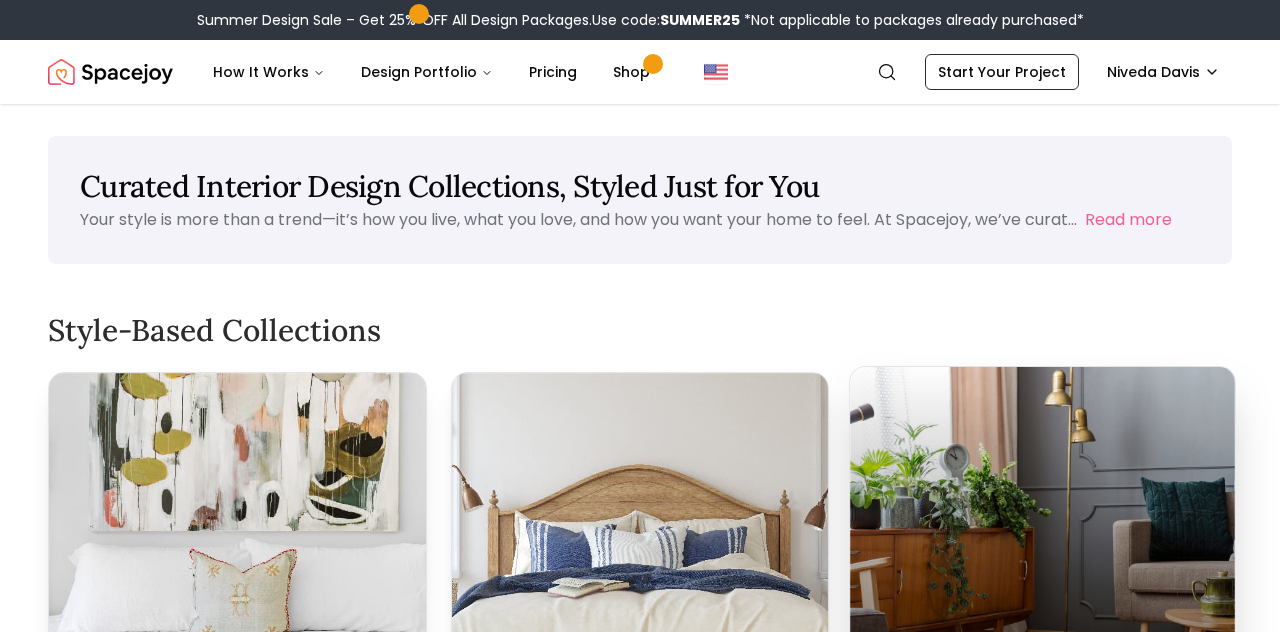 click at bounding box center [1043, 527] 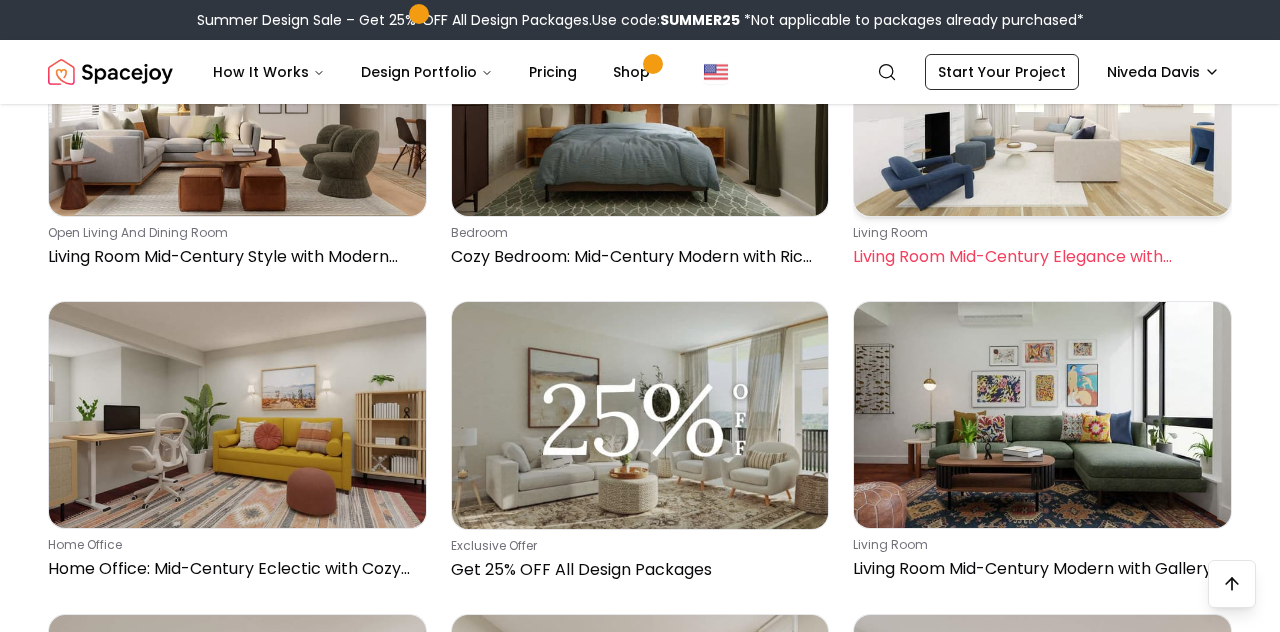 scroll, scrollTop: 1552, scrollLeft: 0, axis: vertical 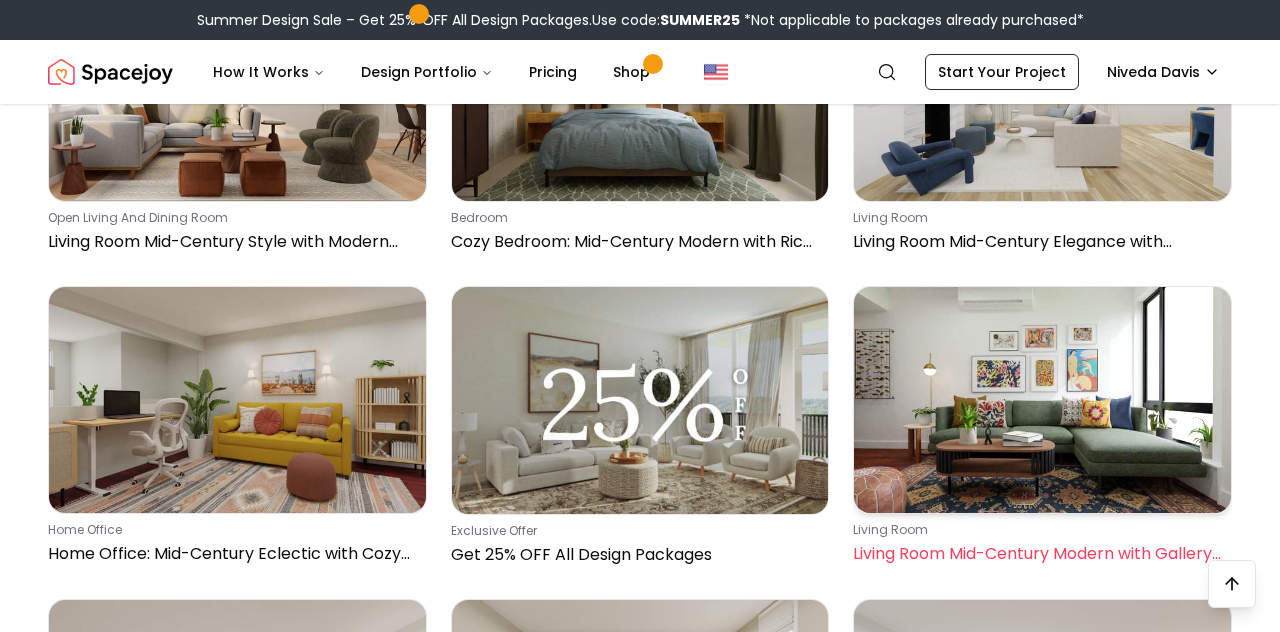 click at bounding box center [1042, 400] 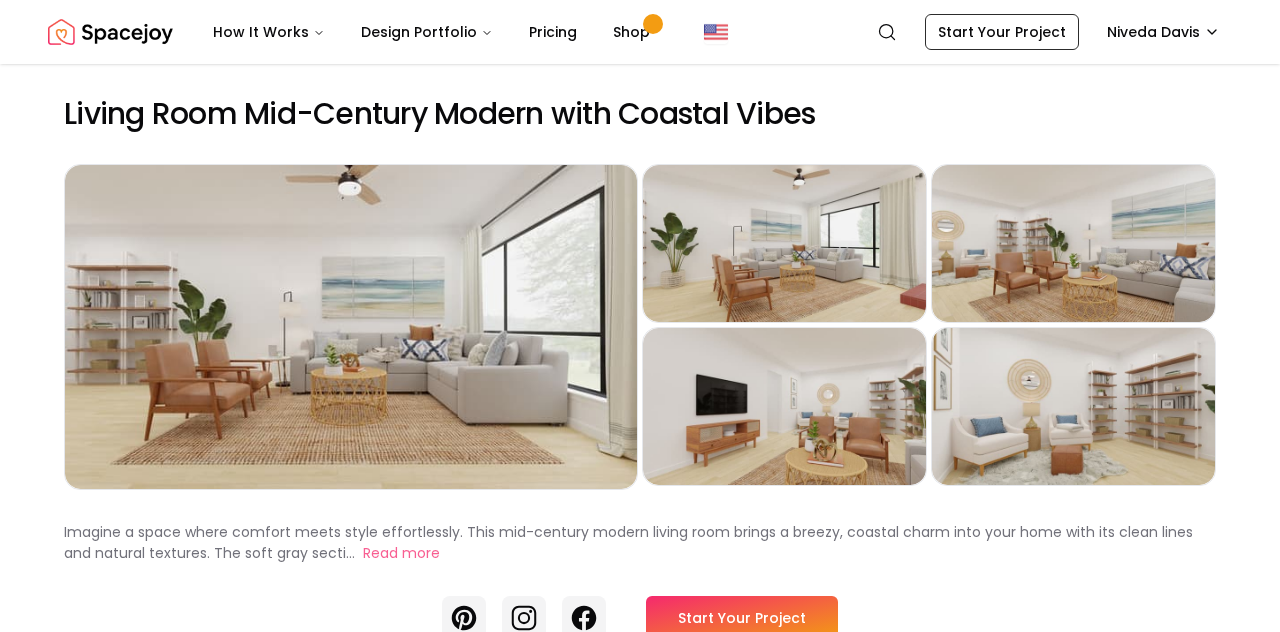scroll, scrollTop: 0, scrollLeft: 0, axis: both 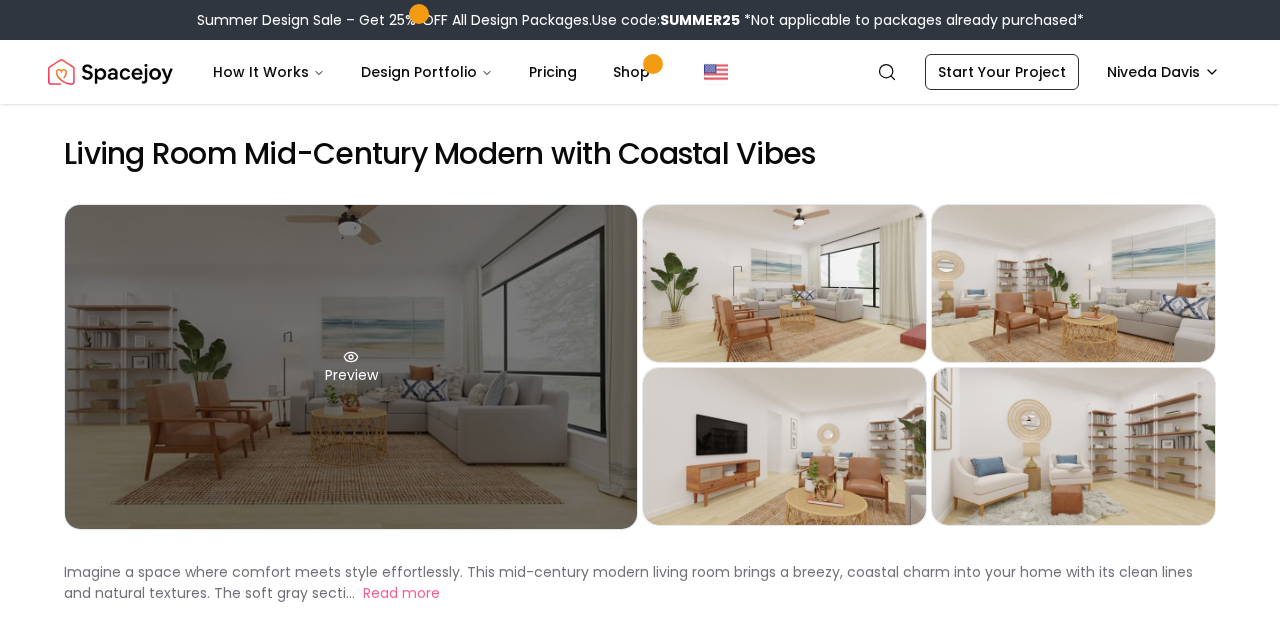 click on "Preview" at bounding box center (351, 367) 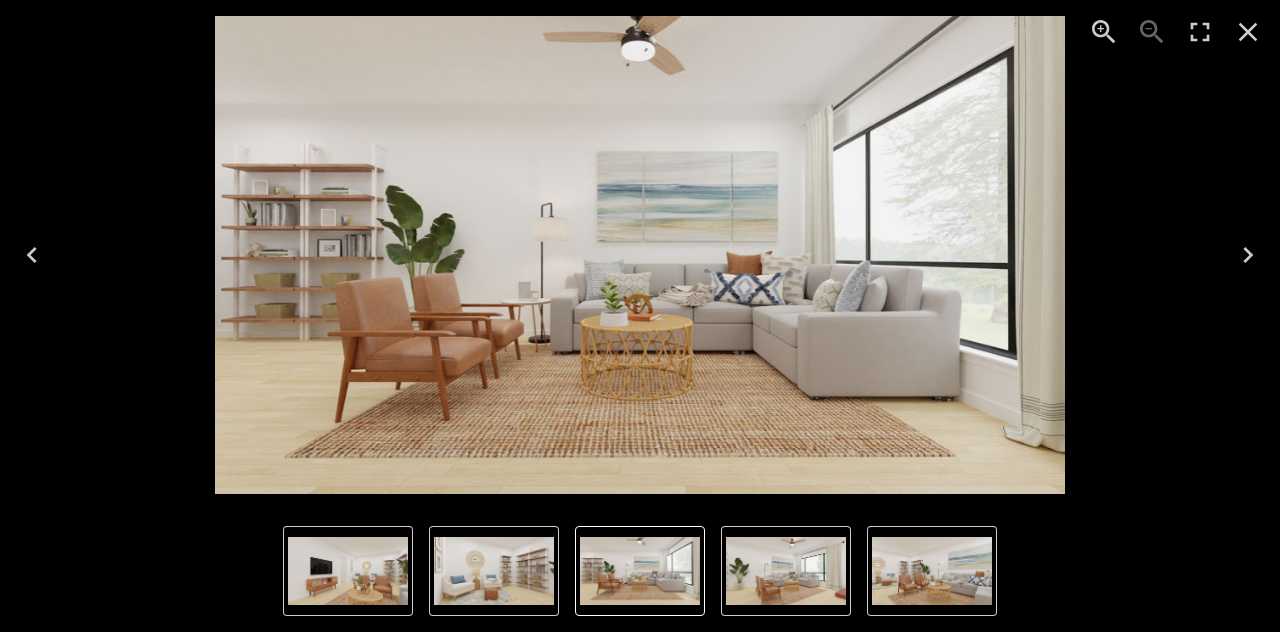 click 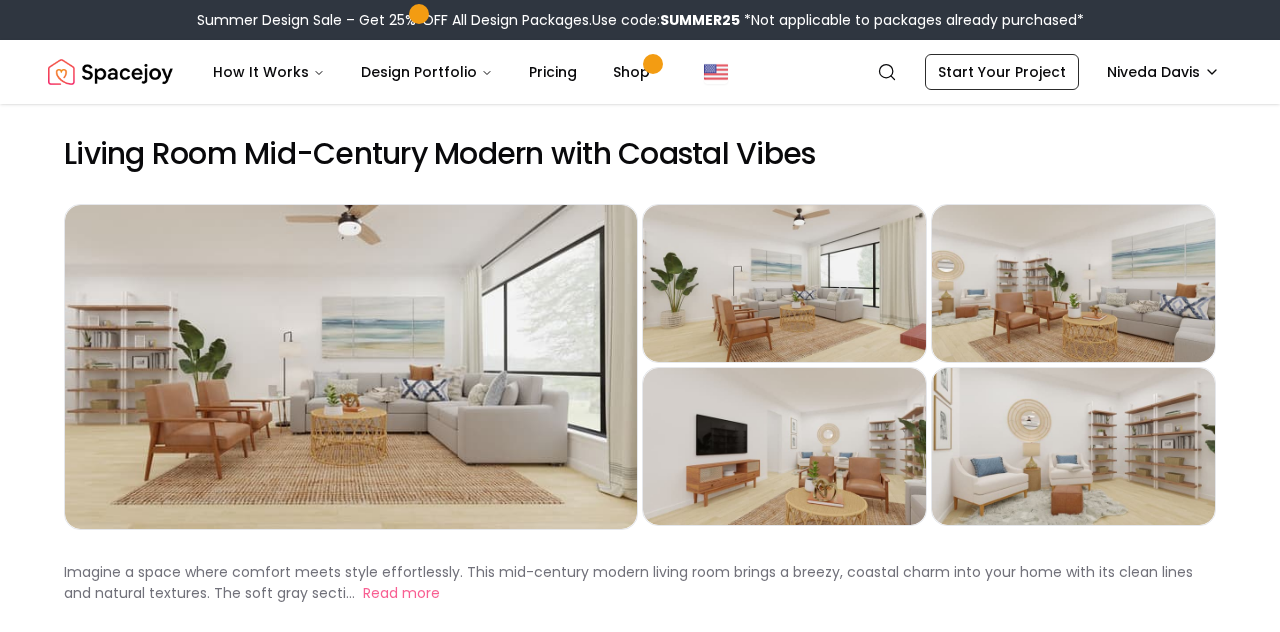 click 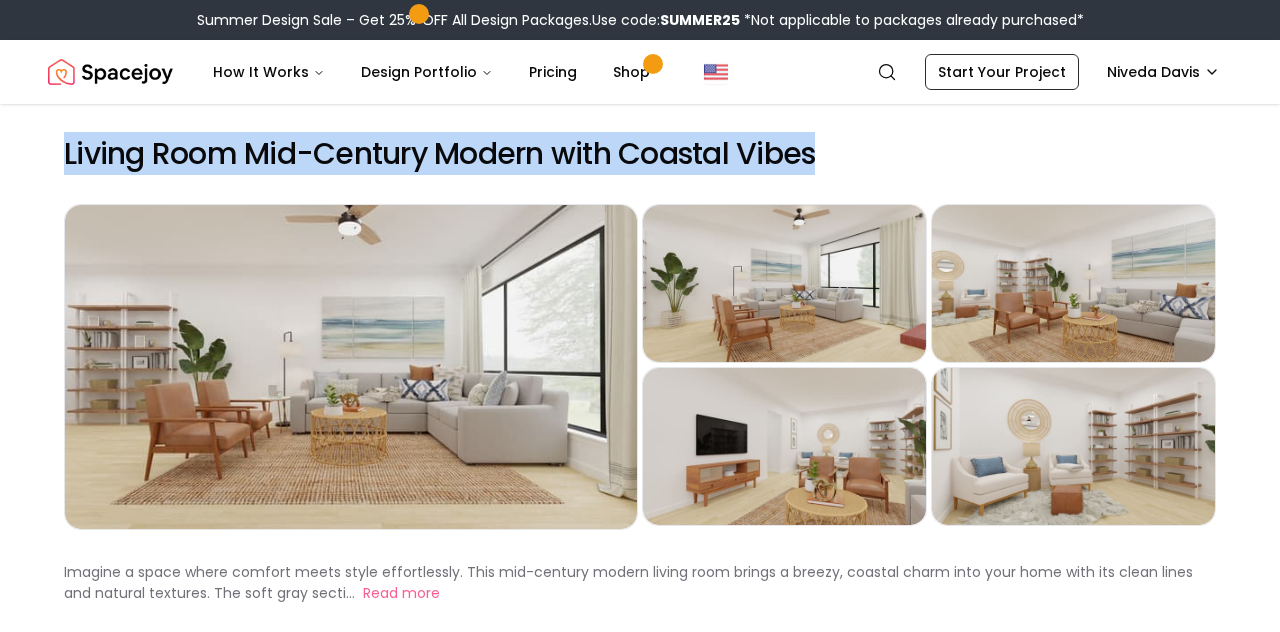 drag, startPoint x: 887, startPoint y: 155, endPoint x: 887, endPoint y: 116, distance: 39 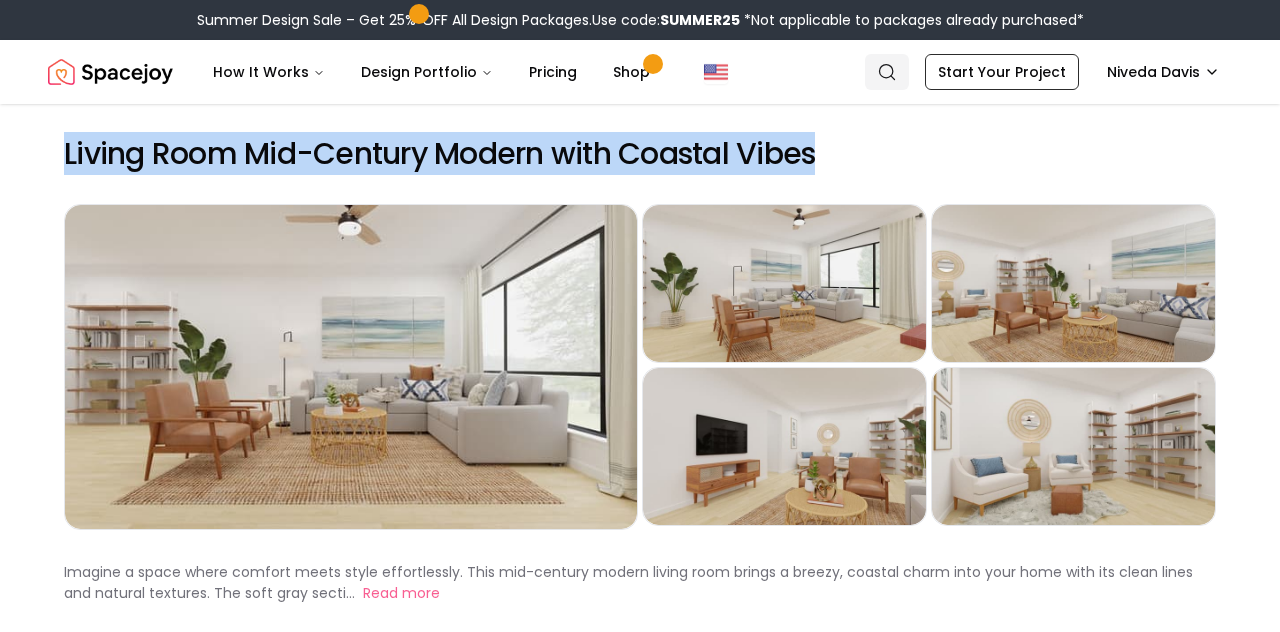 click on "Search" at bounding box center [887, 72] 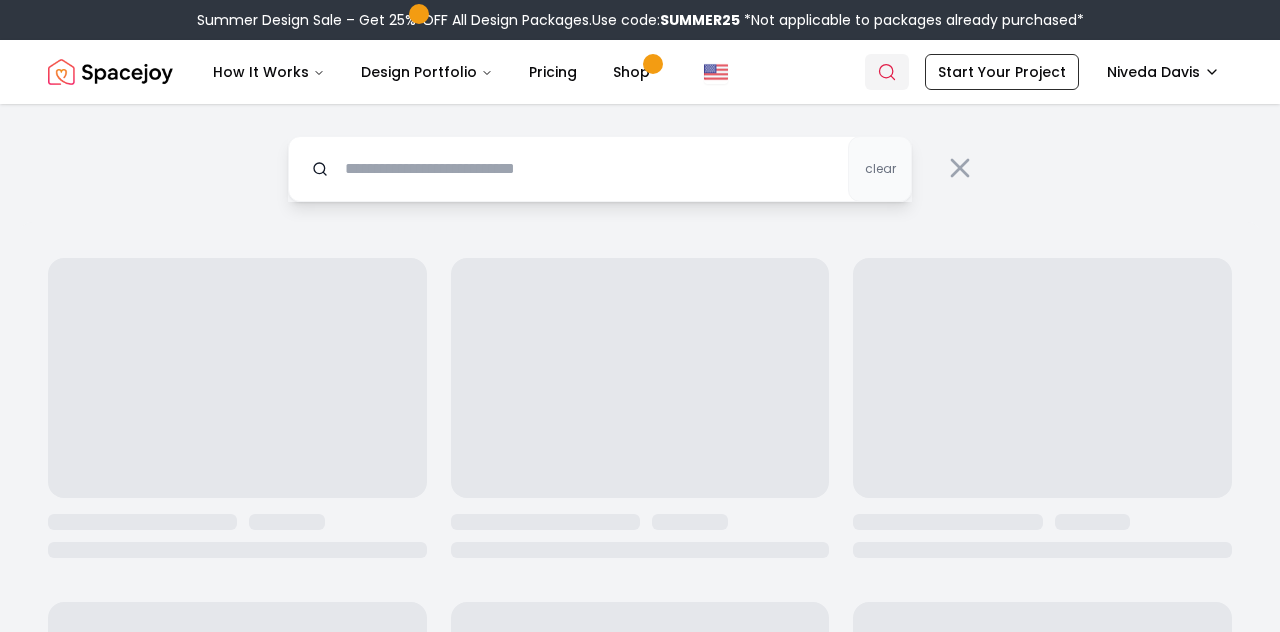 click on "Search" at bounding box center (887, 72) 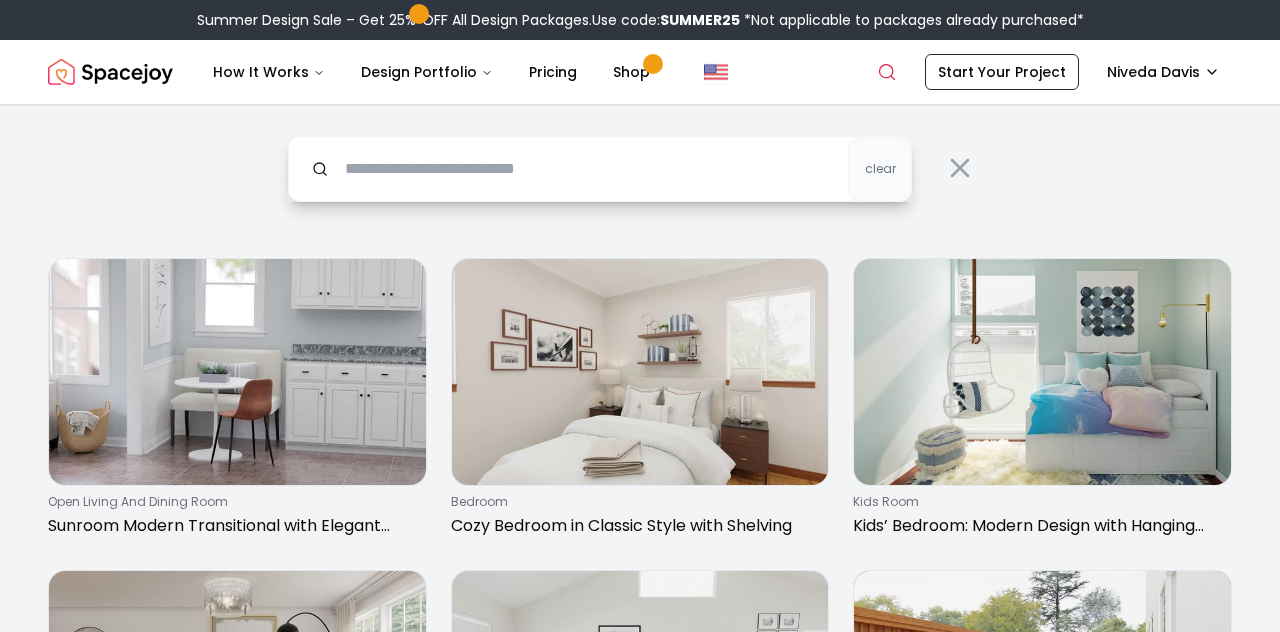 click at bounding box center (600, 169) 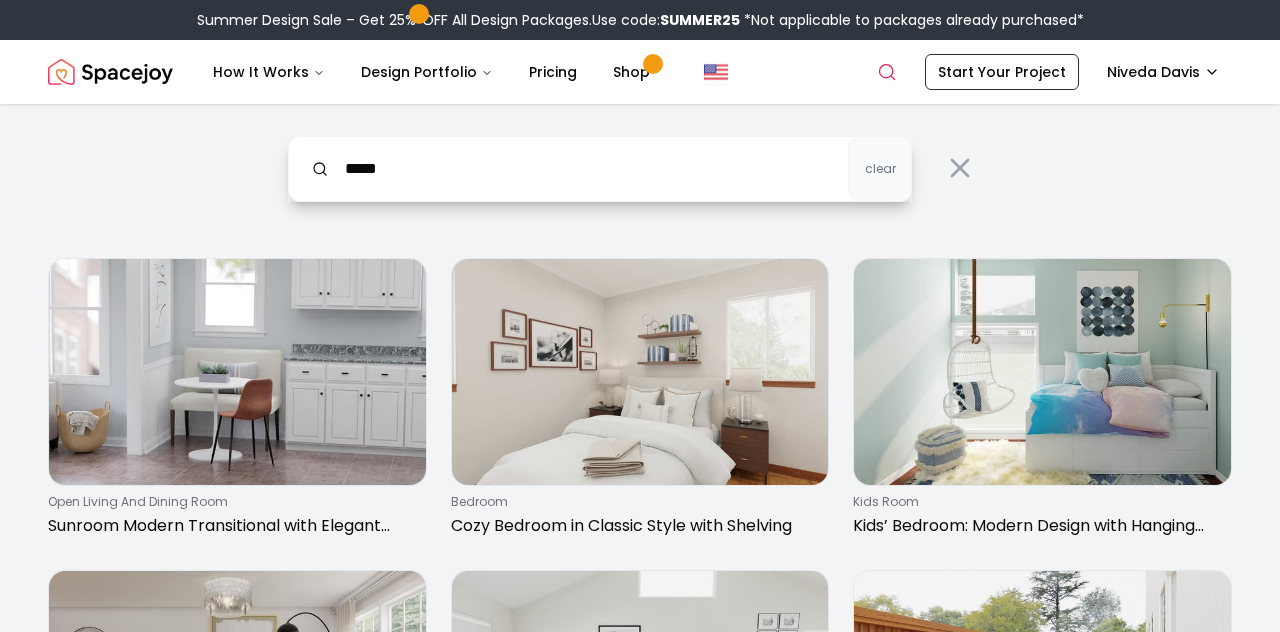 type on "*****" 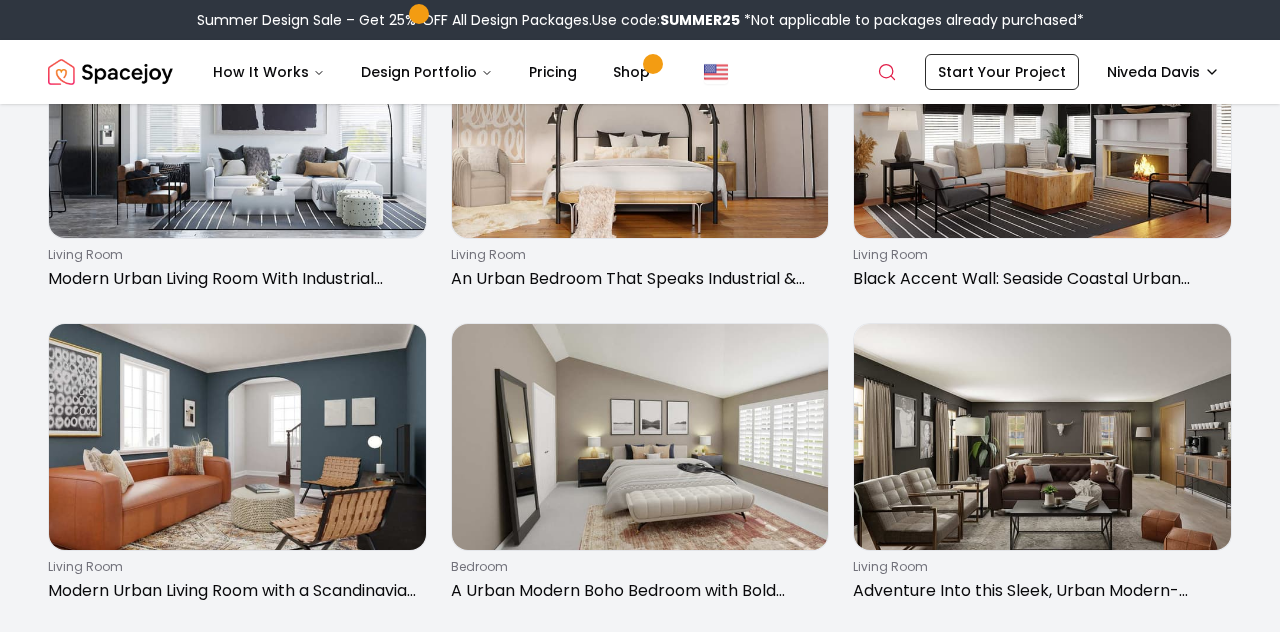 scroll, scrollTop: 496, scrollLeft: 0, axis: vertical 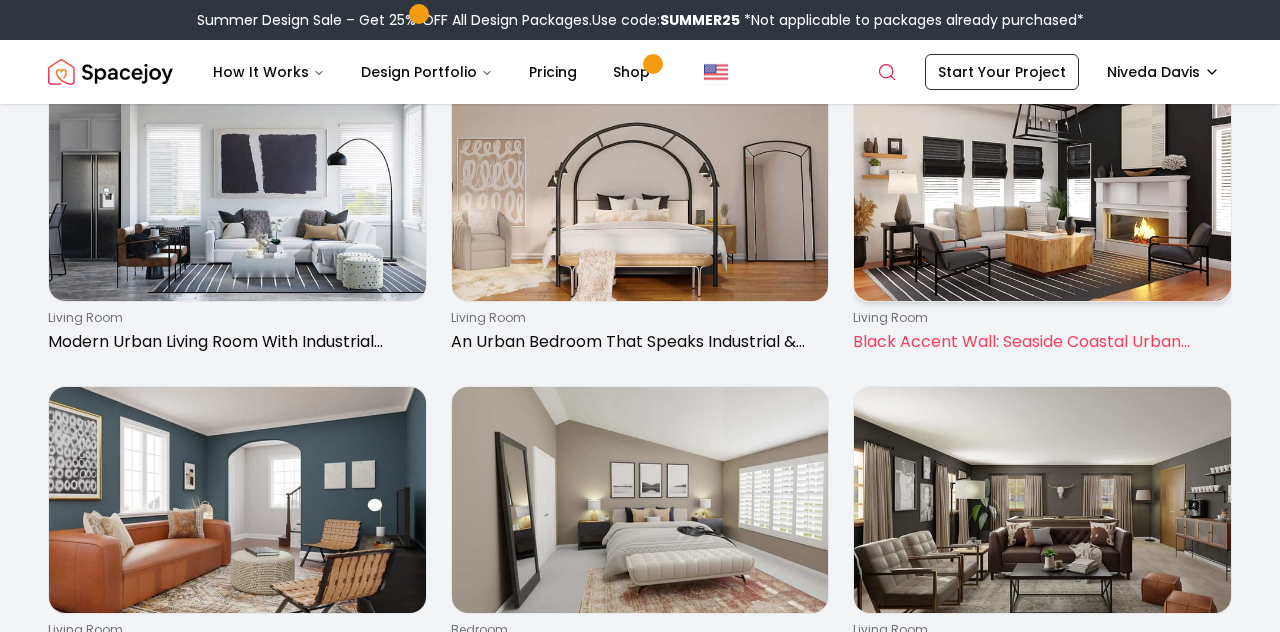 click on "Black Accent Wall: Seaside Coastal Urban Living Room" at bounding box center [1038, 342] 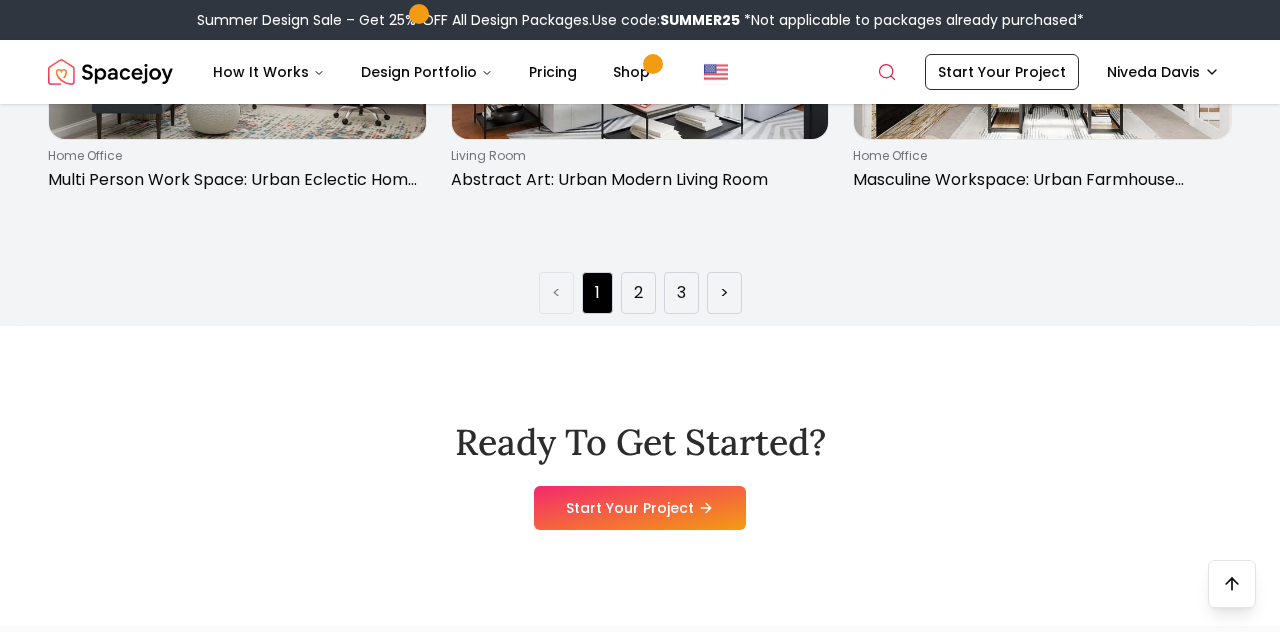 scroll, scrollTop: 3099, scrollLeft: 1, axis: both 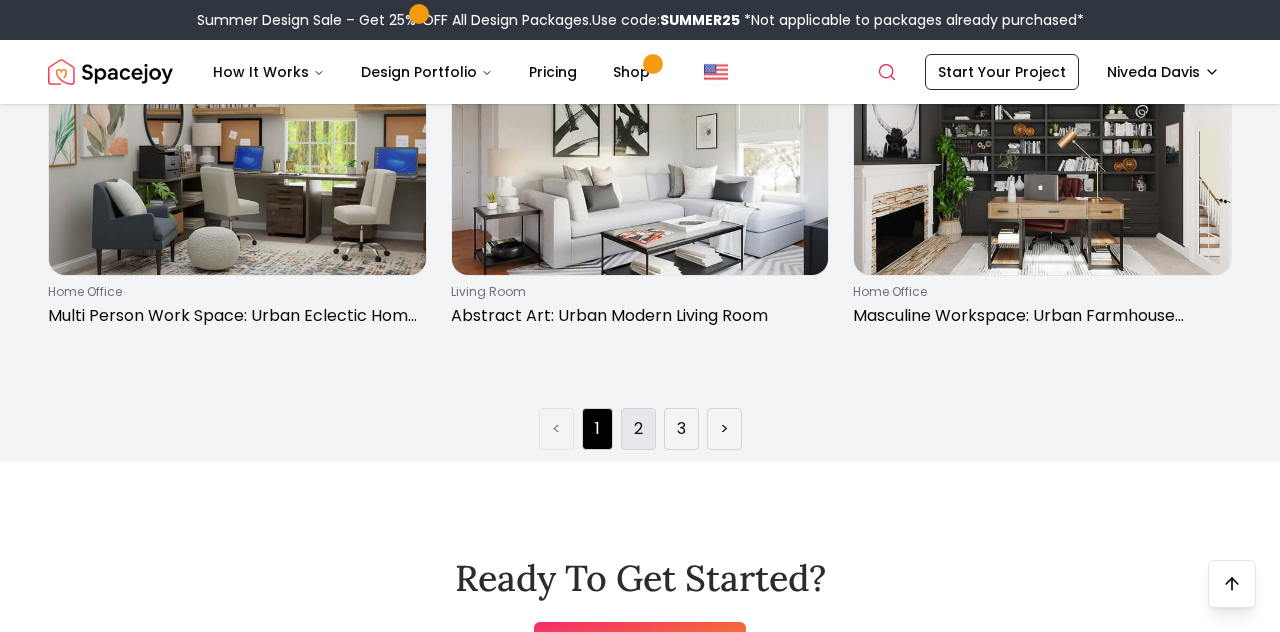 click on "2" at bounding box center (638, 429) 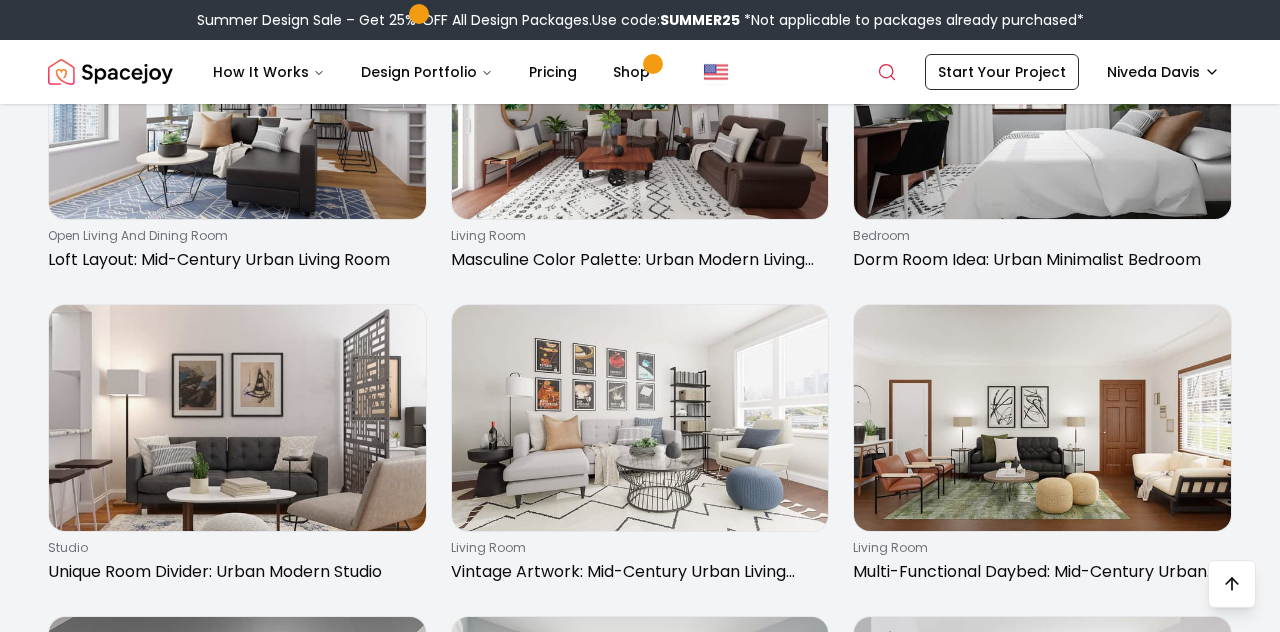 scroll, scrollTop: 577, scrollLeft: 0, axis: vertical 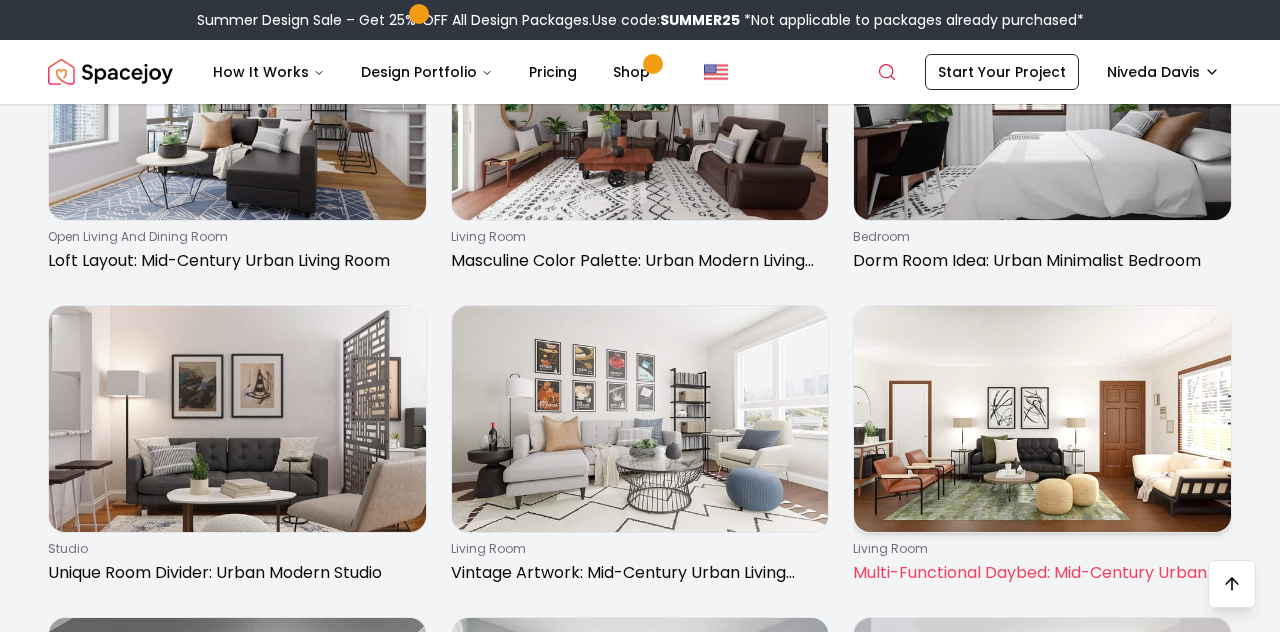 click at bounding box center [1042, 419] 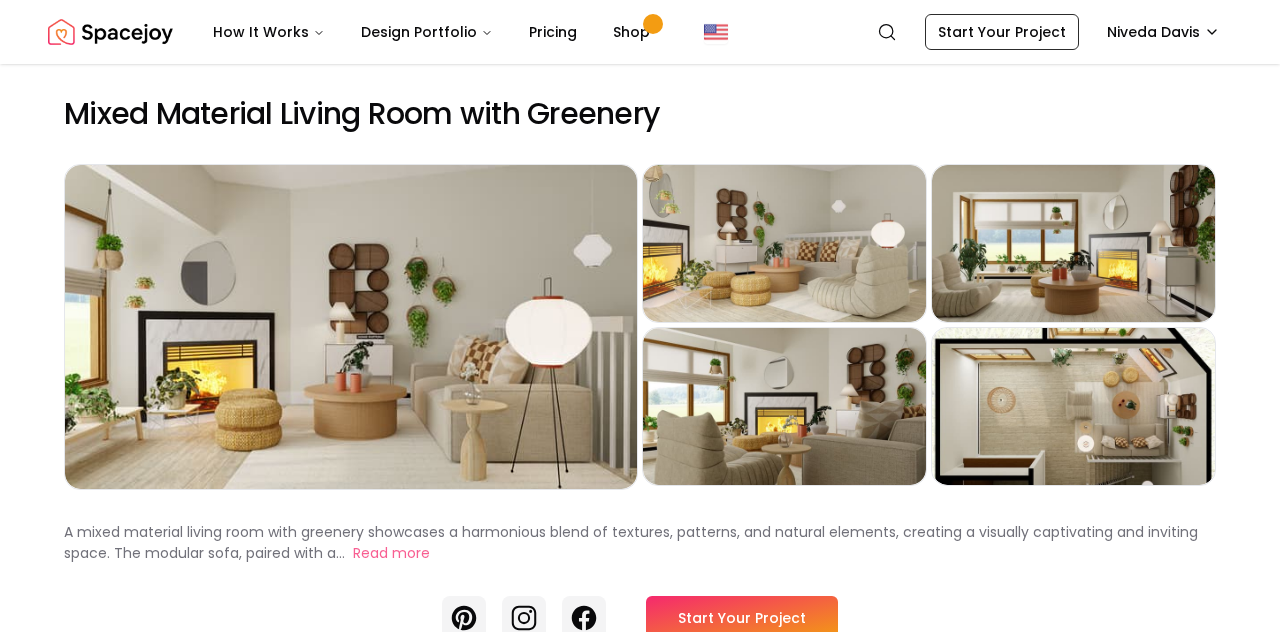 scroll, scrollTop: 0, scrollLeft: 0, axis: both 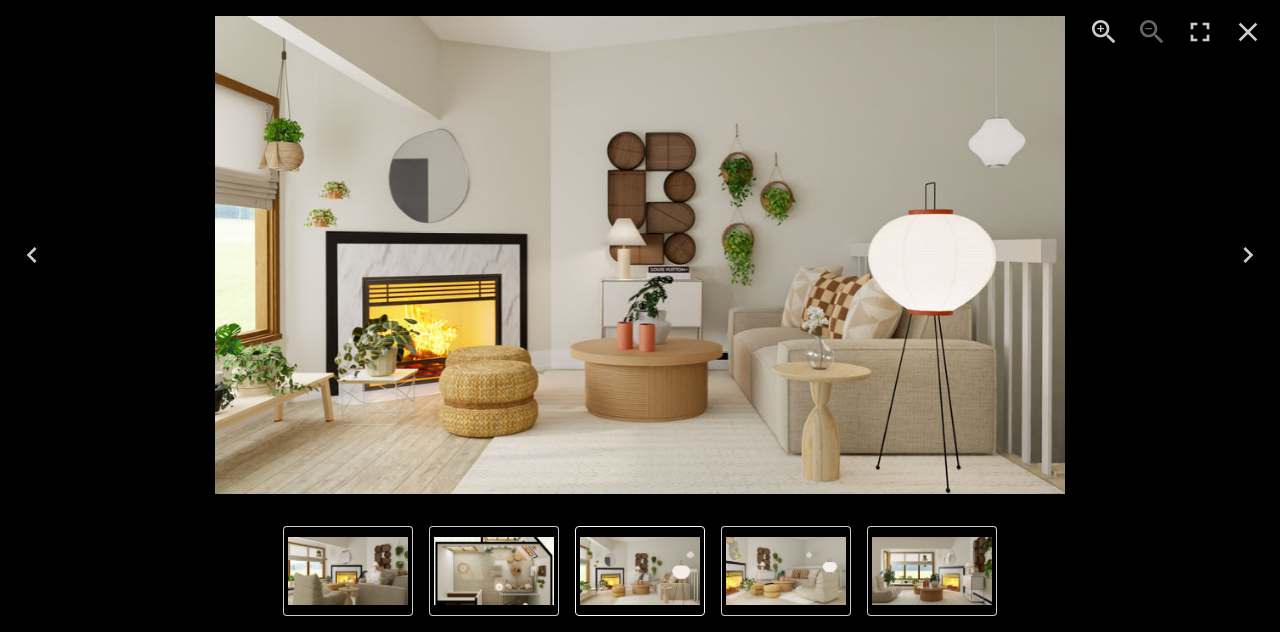 click 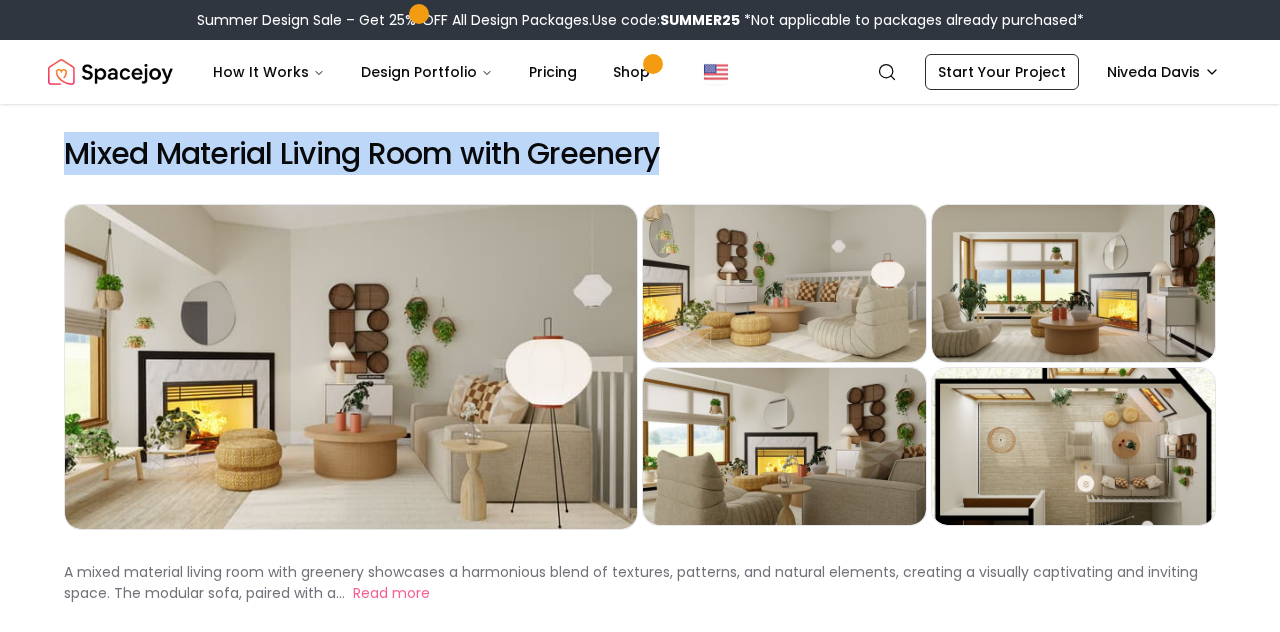 drag, startPoint x: 753, startPoint y: 160, endPoint x: 753, endPoint y: 114, distance: 46 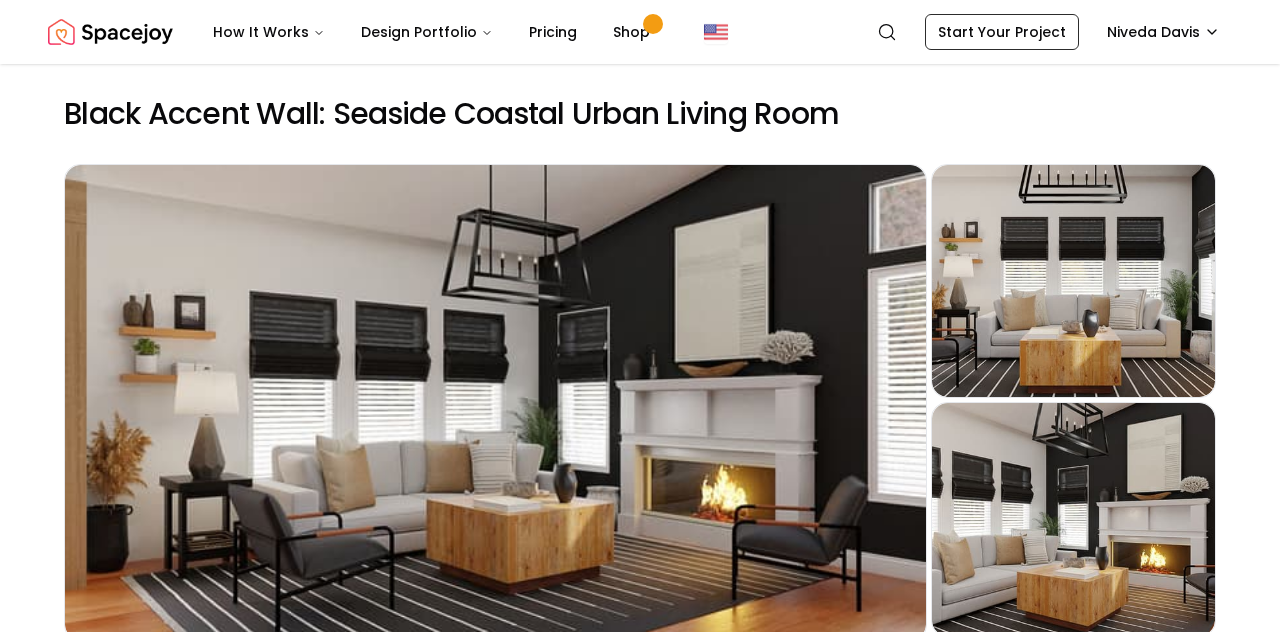 scroll, scrollTop: 116, scrollLeft: 0, axis: vertical 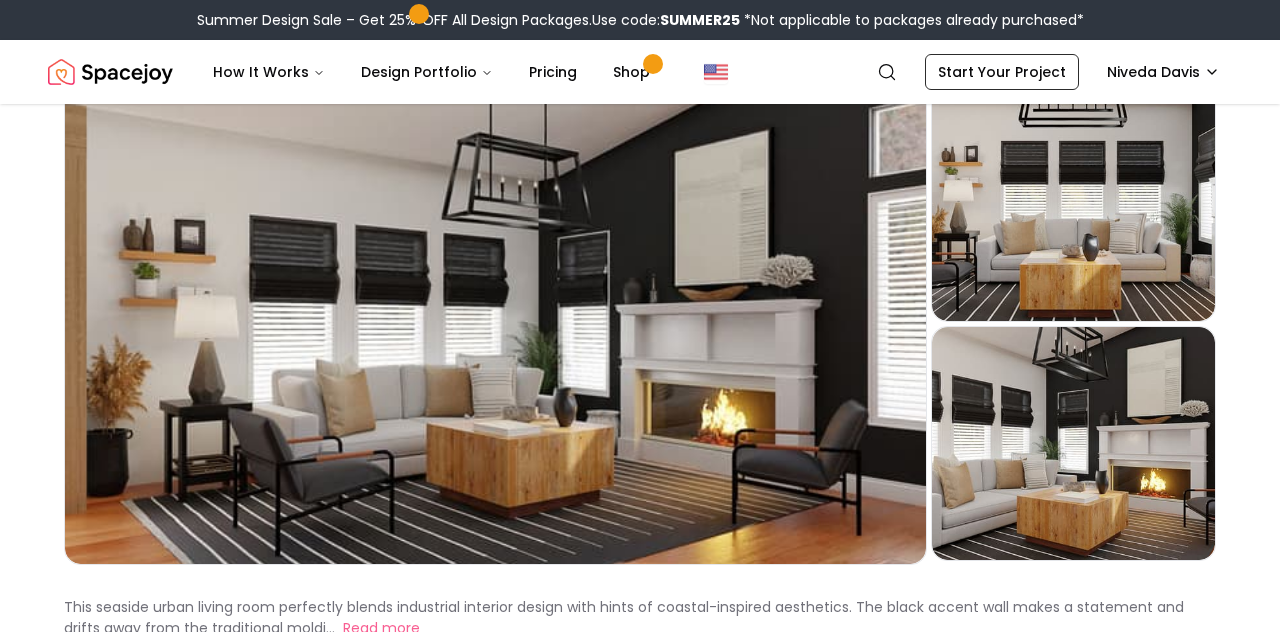 click on "Preview" at bounding box center [495, 326] 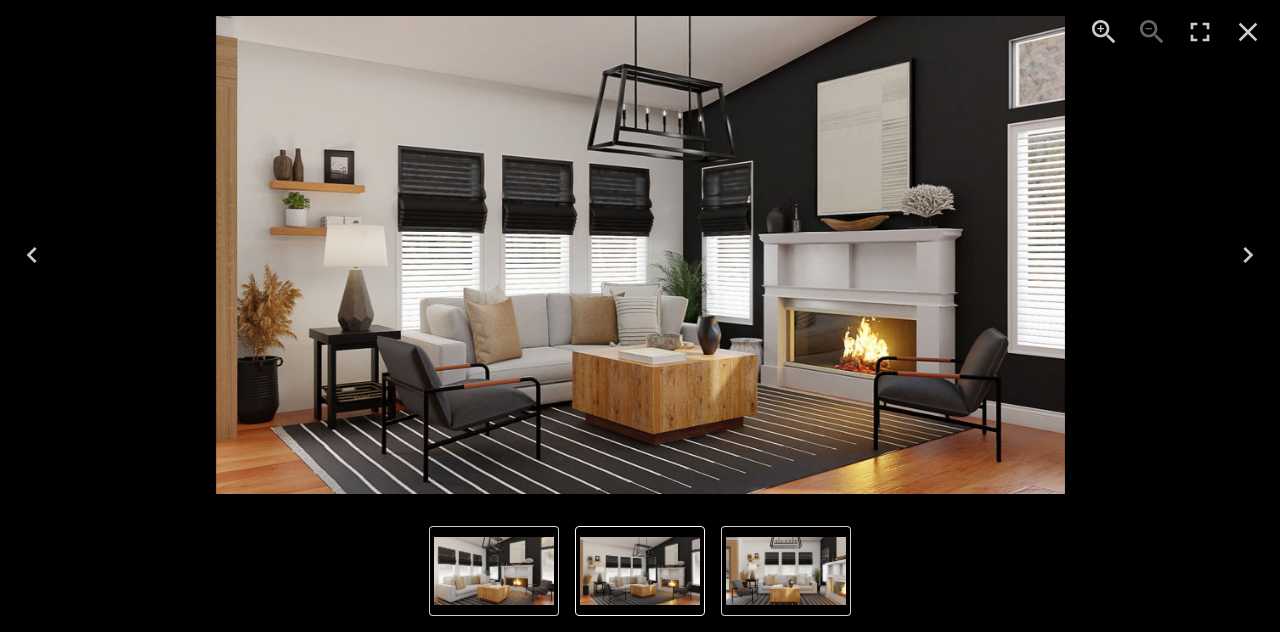 click 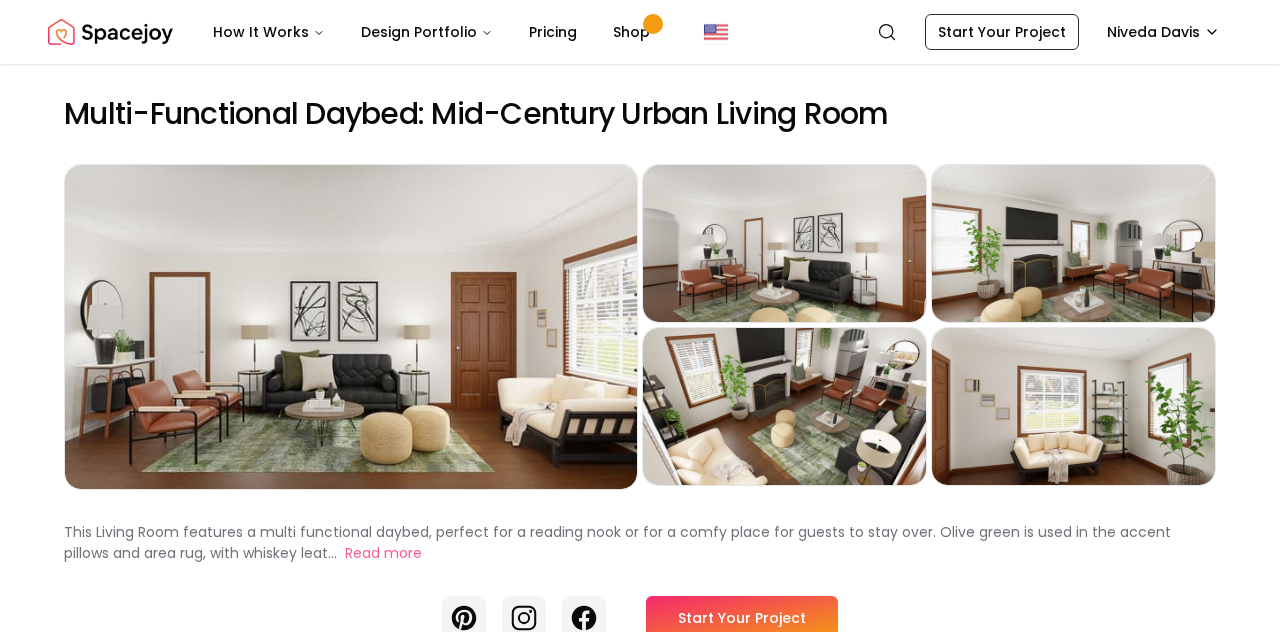 scroll, scrollTop: 0, scrollLeft: 0, axis: both 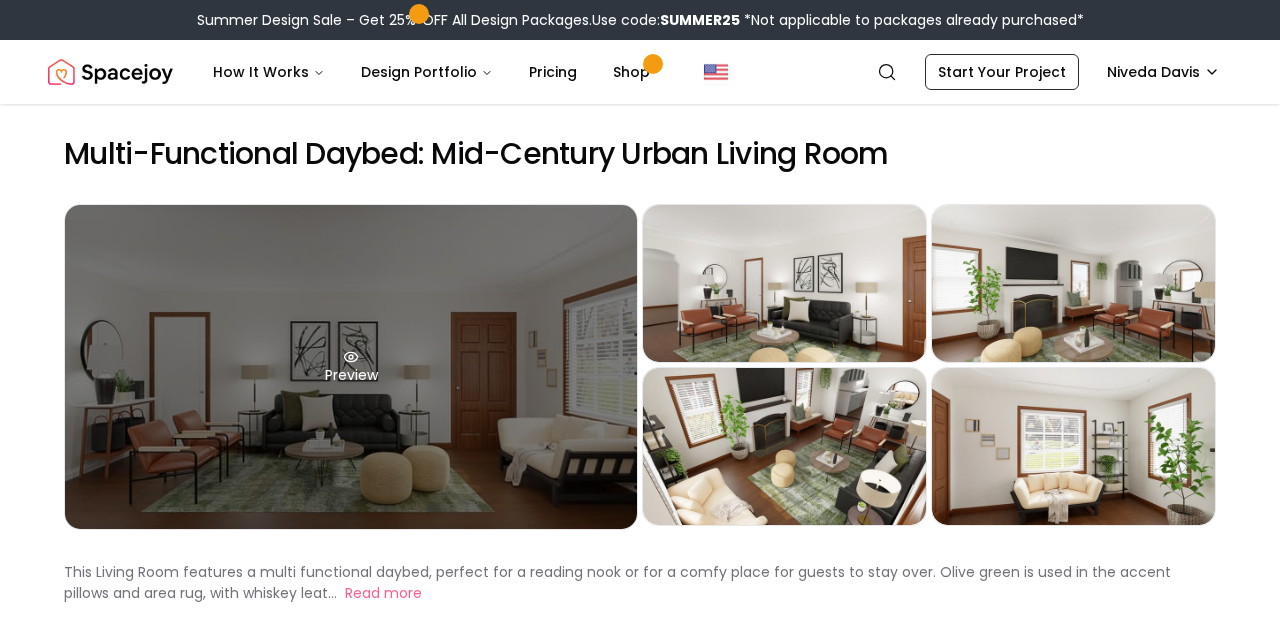 click on "Preview" at bounding box center [351, 367] 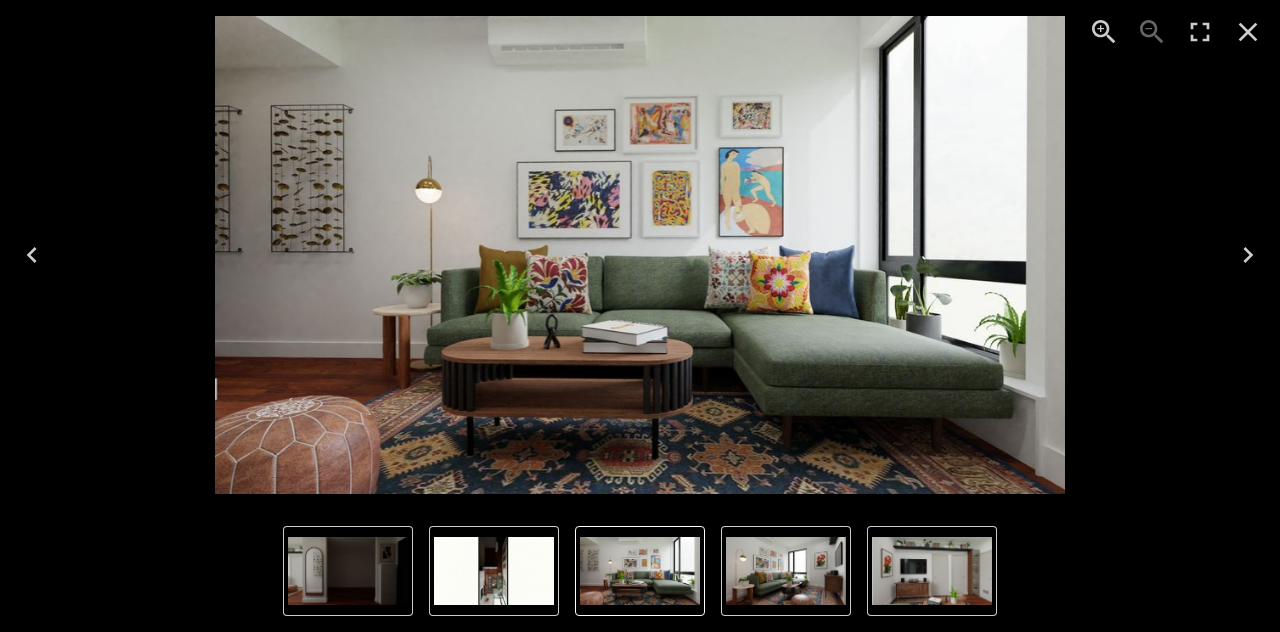 scroll, scrollTop: 0, scrollLeft: 0, axis: both 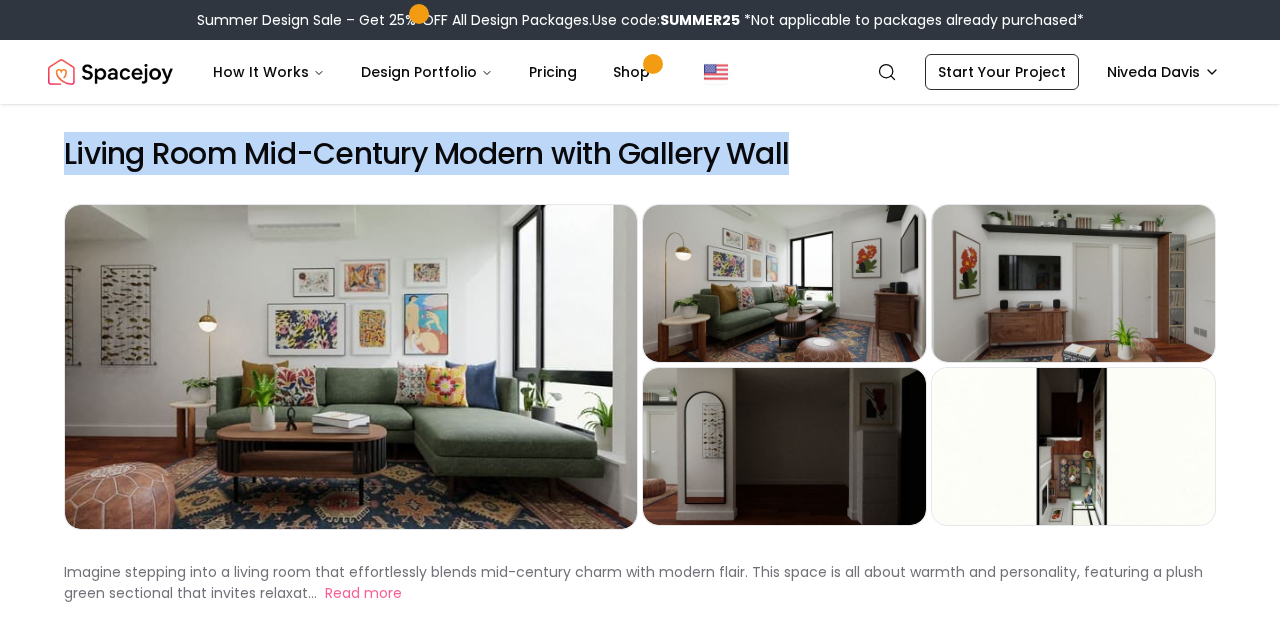 drag, startPoint x: 905, startPoint y: 152, endPoint x: 905, endPoint y: 122, distance: 30 